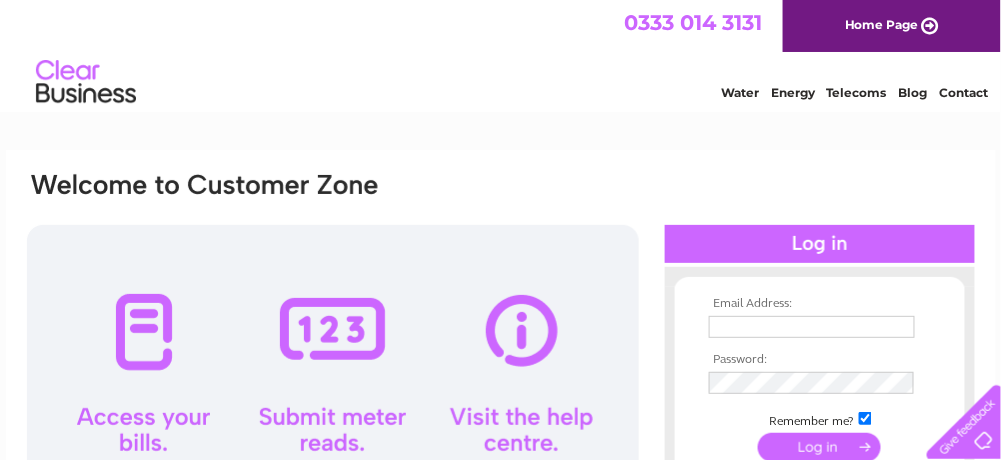 scroll, scrollTop: 100, scrollLeft: 0, axis: vertical 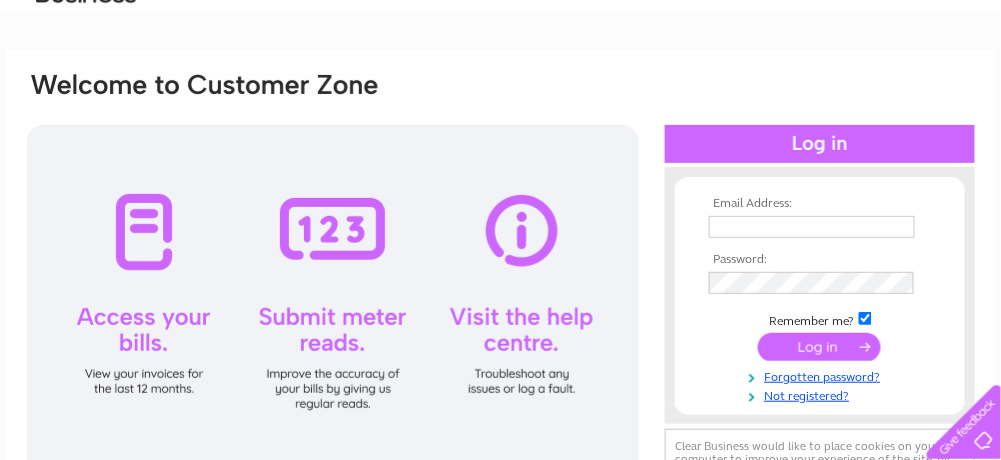 type on "[EMAIL]" 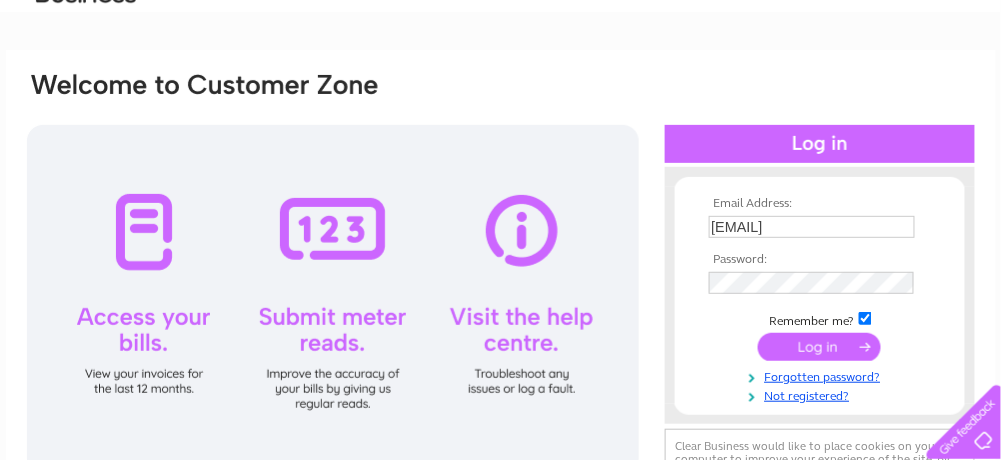 click at bounding box center [819, 347] 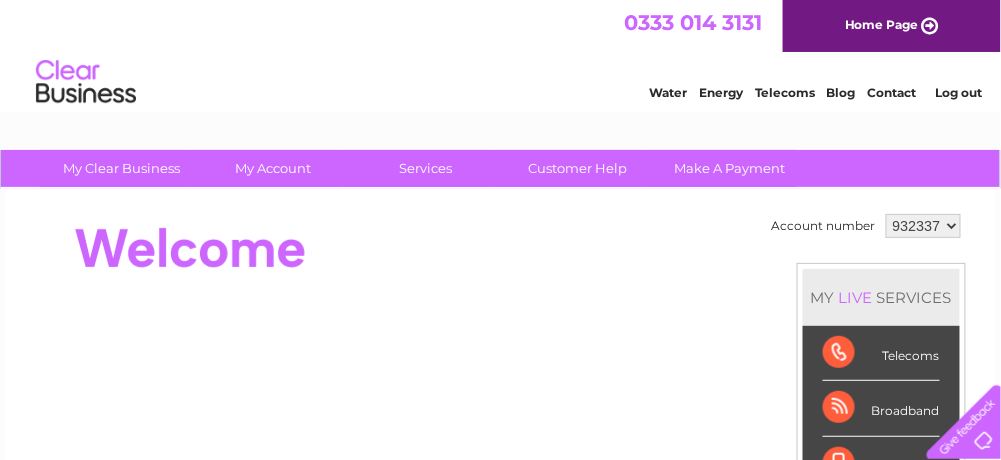 scroll, scrollTop: 0, scrollLeft: 0, axis: both 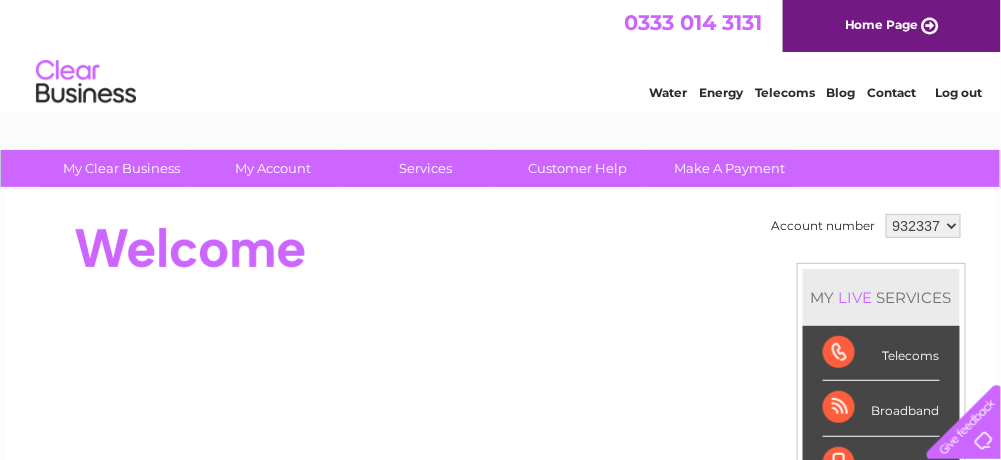 click on "932337
952419
954067
954068
954069
954070" at bounding box center (923, 226) 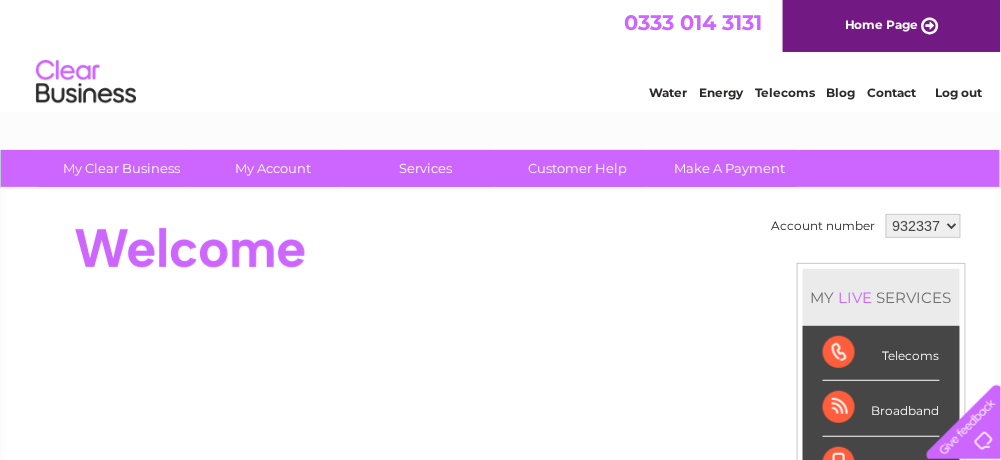 scroll, scrollTop: 0, scrollLeft: 0, axis: both 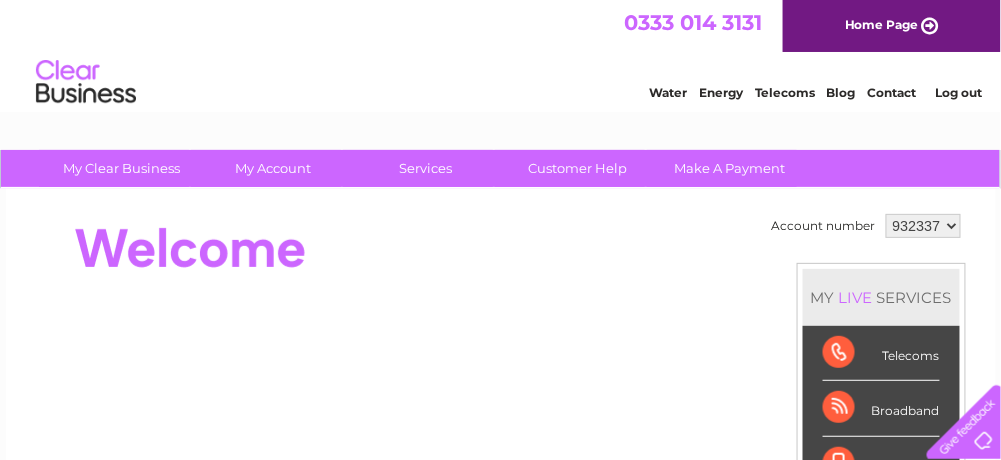 click on "932337
952419
954067
954068
954069
954070" at bounding box center (923, 226) 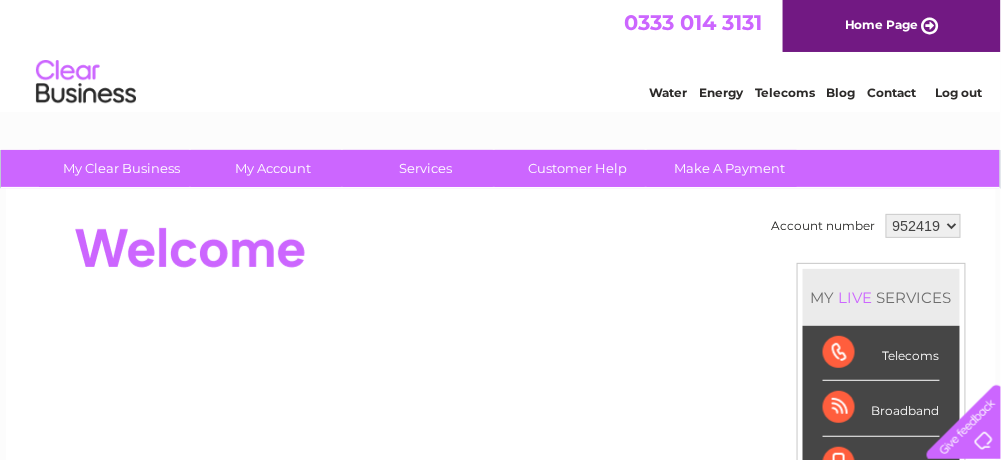 click on "932337
952419
954067
954068
954069
954070" at bounding box center (923, 226) 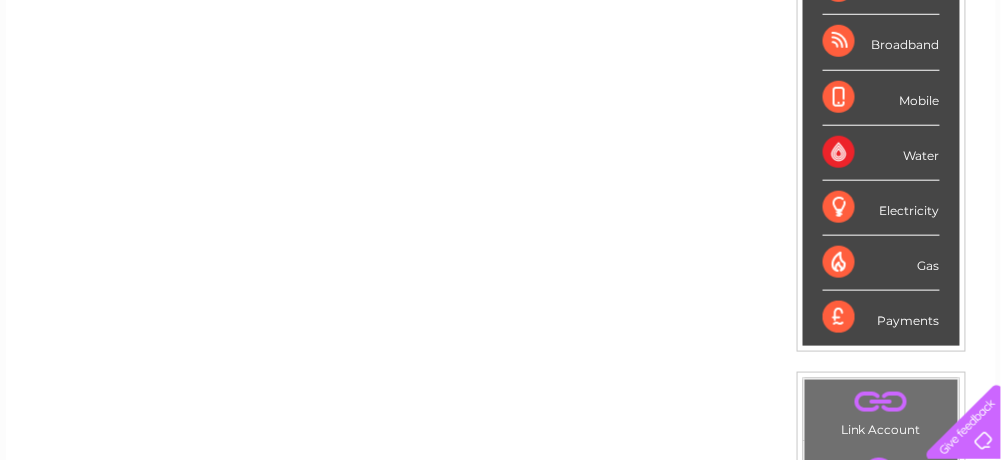 scroll, scrollTop: 500, scrollLeft: 0, axis: vertical 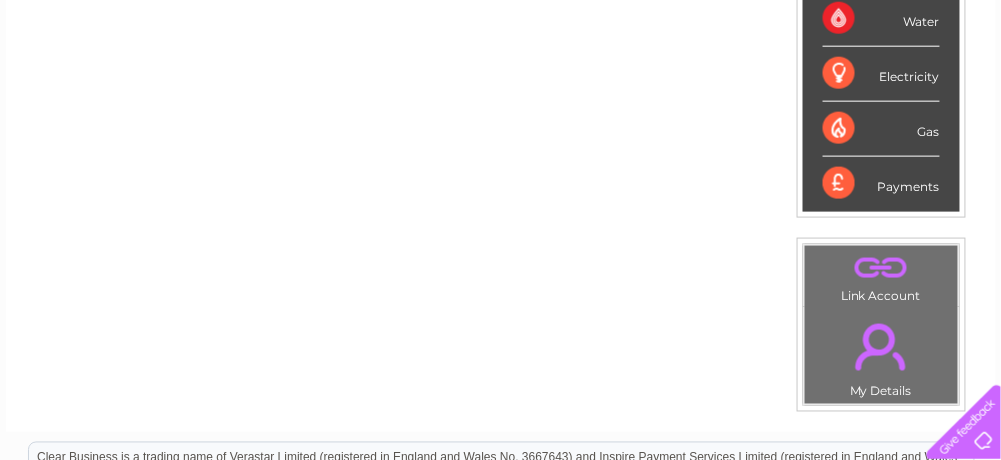 click on ".
Link Account" at bounding box center [881, 276] 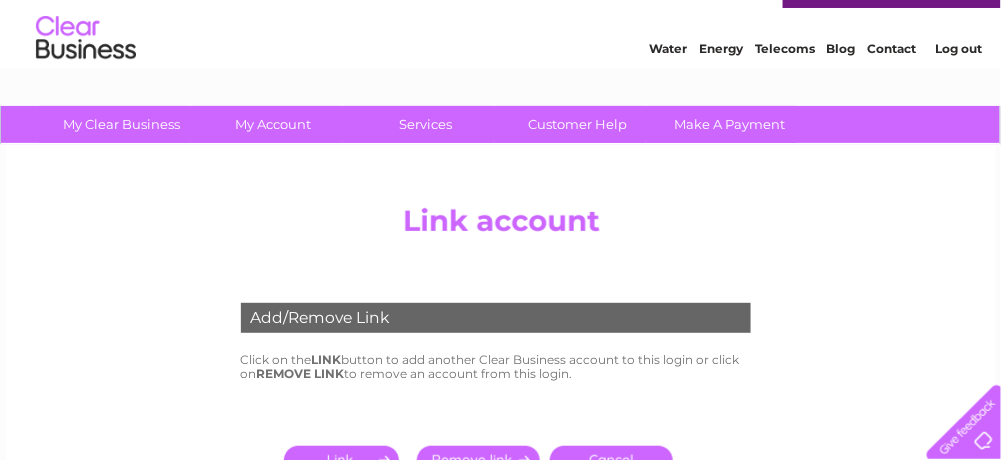 scroll, scrollTop: 100, scrollLeft: 0, axis: vertical 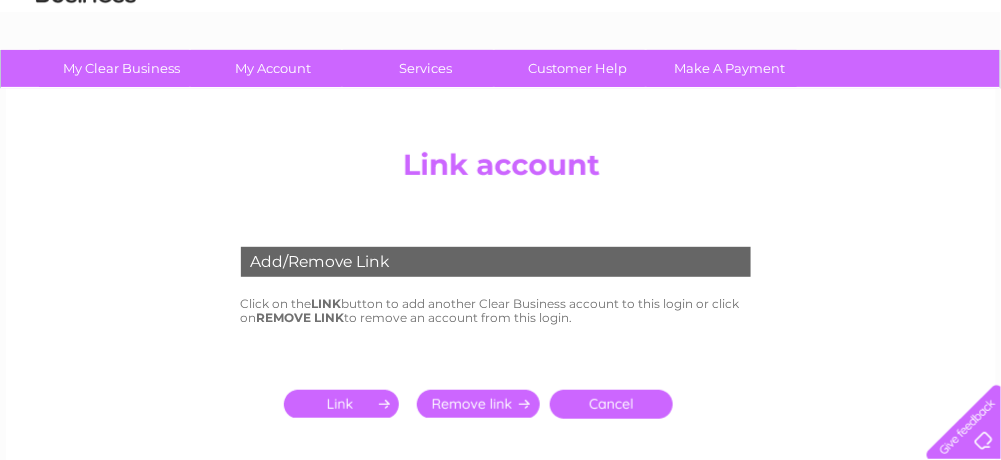 click at bounding box center [345, 404] 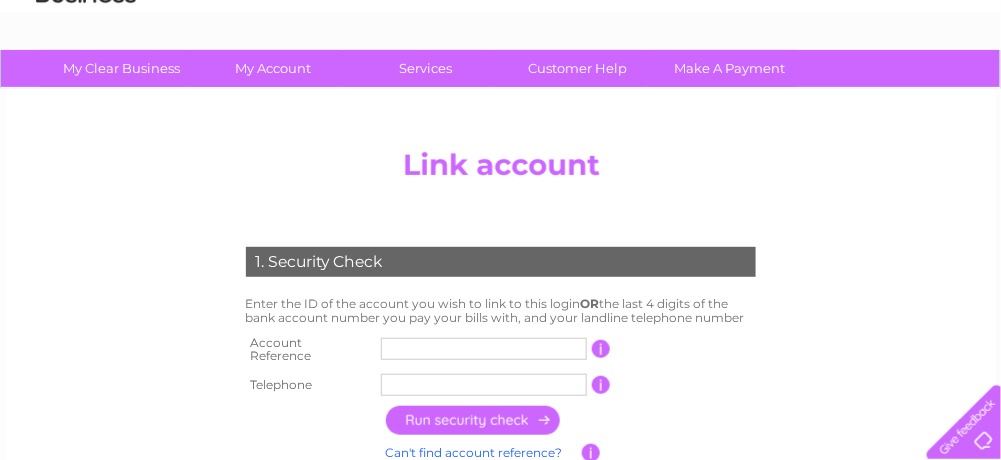 click at bounding box center (484, 349) 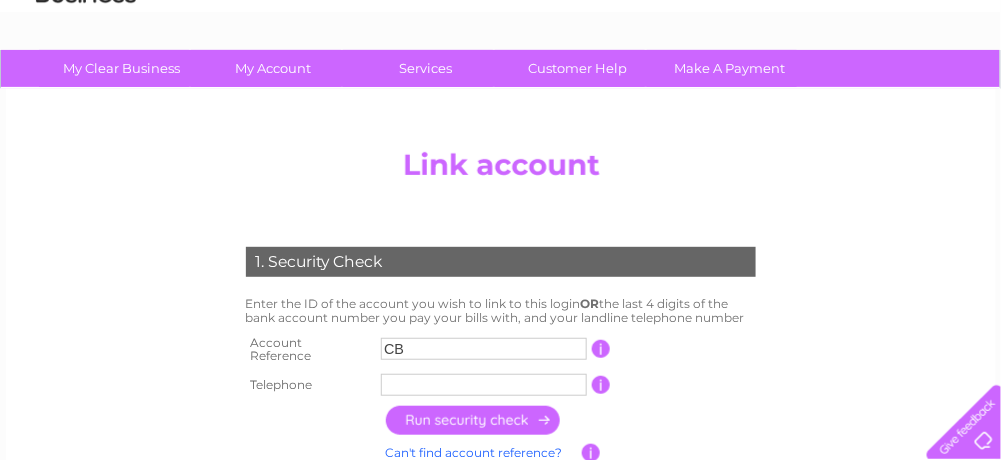 type on "C" 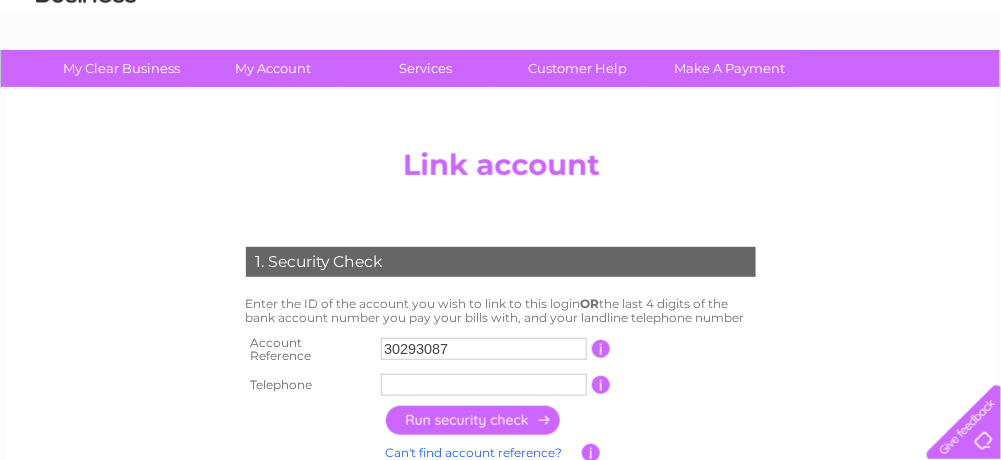 type on "30293087" 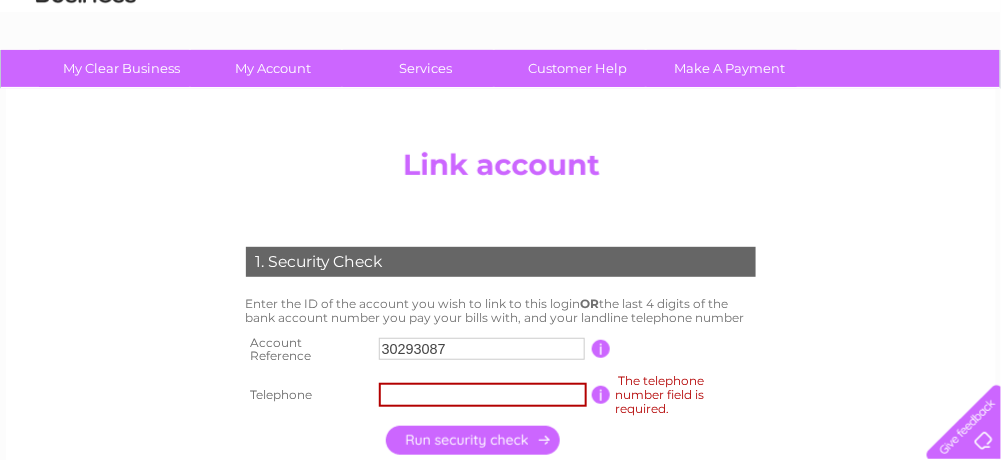 click at bounding box center (483, 395) 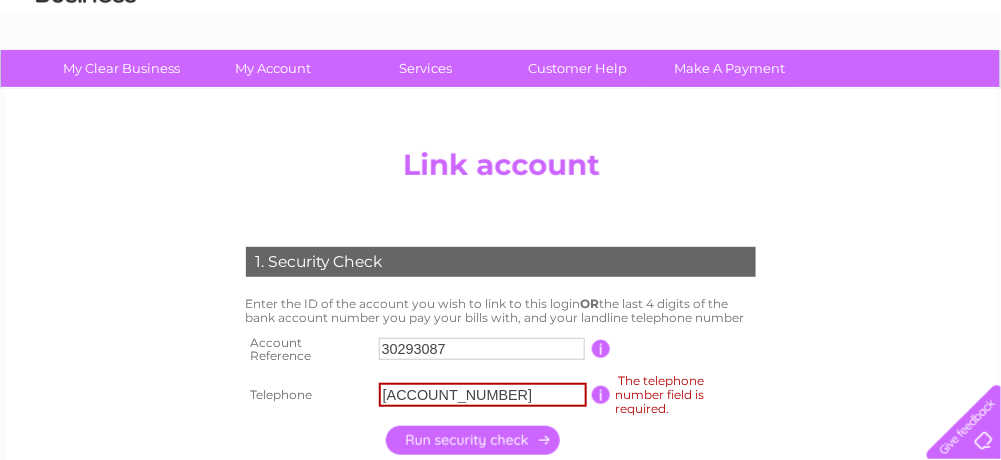 click at bounding box center [474, 440] 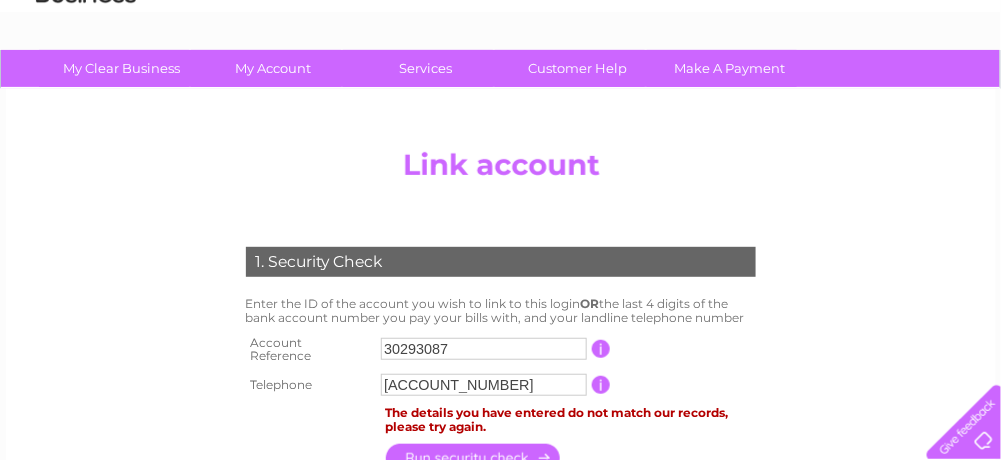 drag, startPoint x: 483, startPoint y: 375, endPoint x: 366, endPoint y: 358, distance: 118.22859 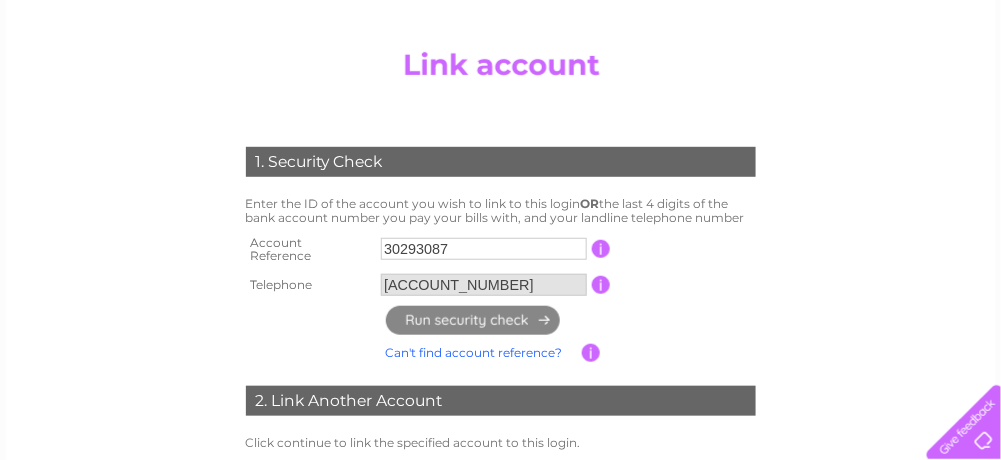 scroll, scrollTop: 300, scrollLeft: 0, axis: vertical 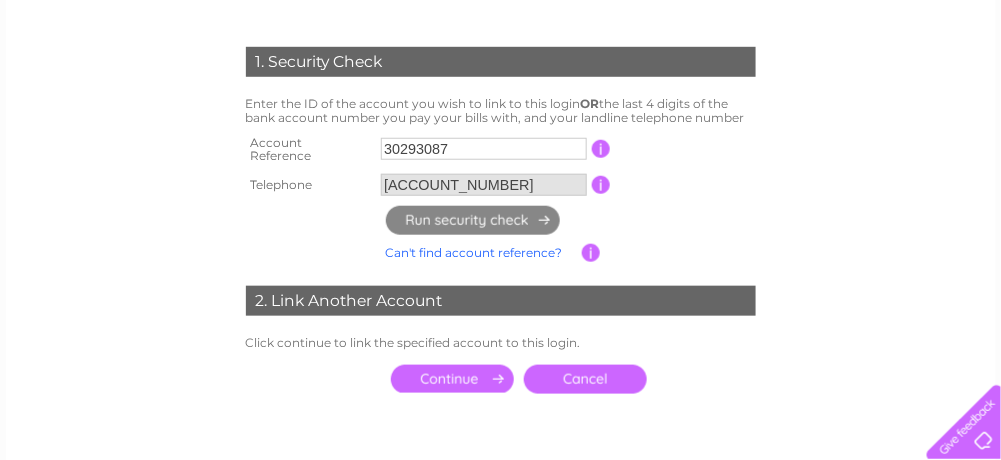 click at bounding box center (452, 379) 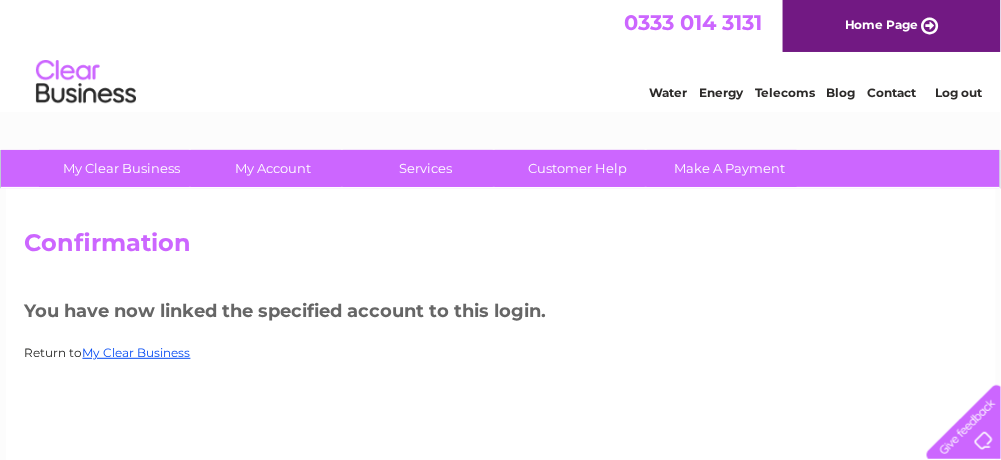 scroll, scrollTop: 0, scrollLeft: 0, axis: both 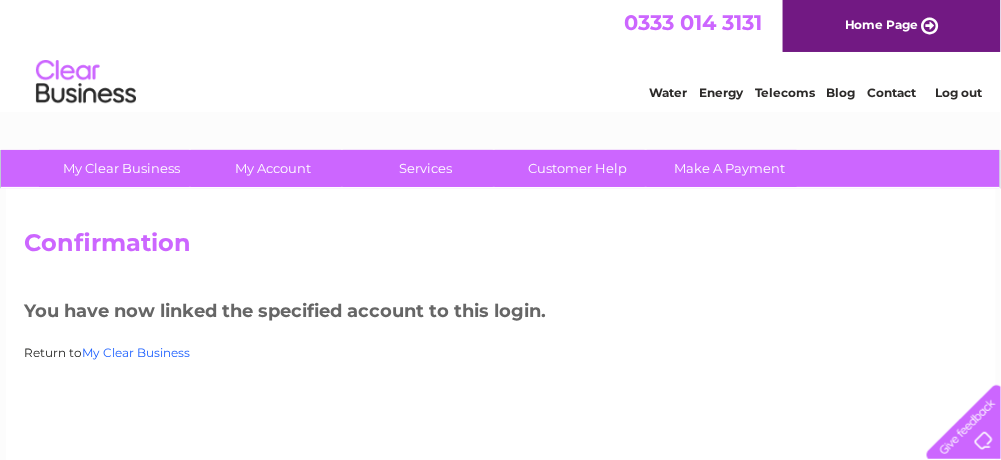 click on "My Clear Business" at bounding box center (137, 352) 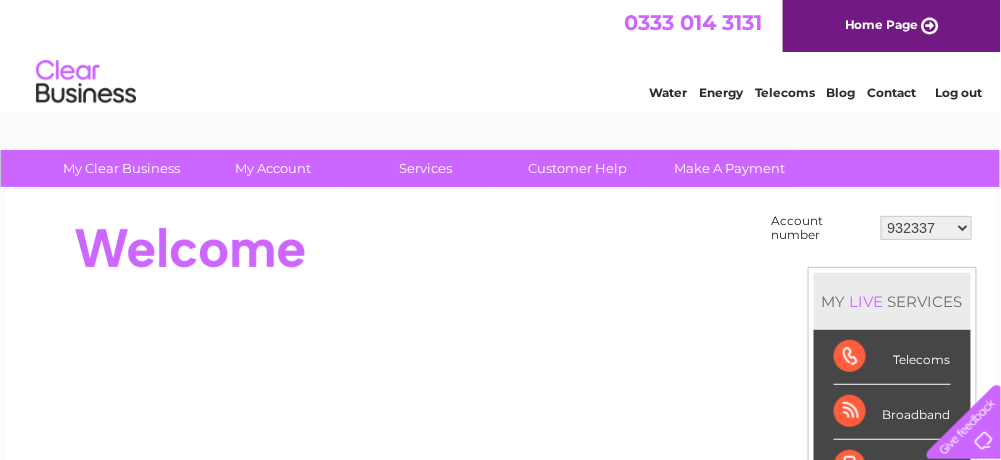 scroll, scrollTop: 0, scrollLeft: 0, axis: both 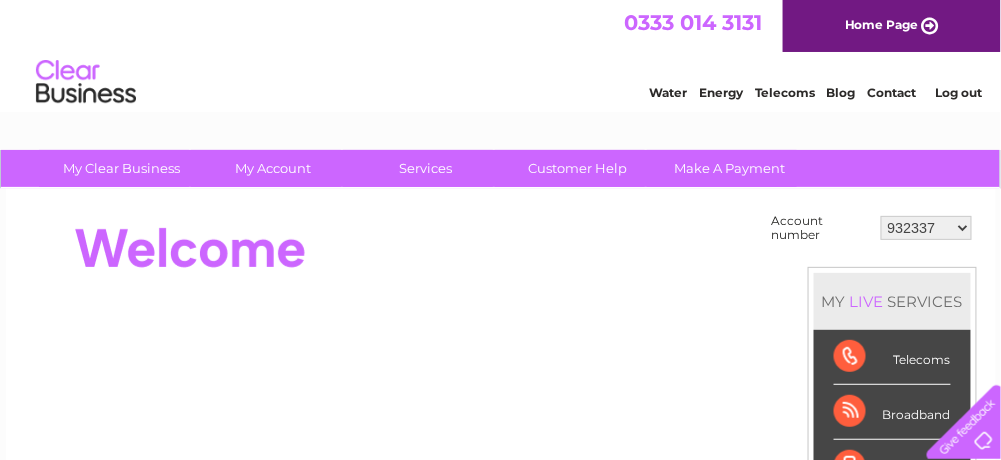 select on "30293087" 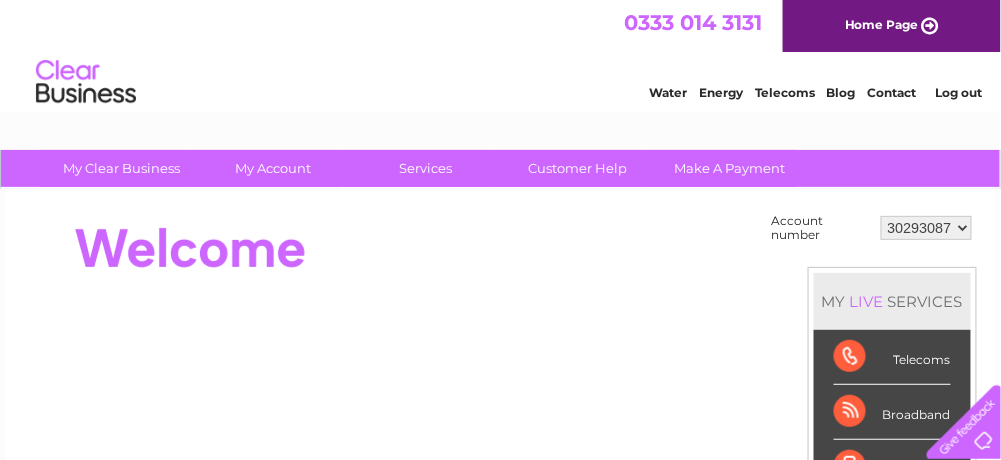 click on "932337
952419
954067
954068
954069
954070
30293087" at bounding box center (926, 228) 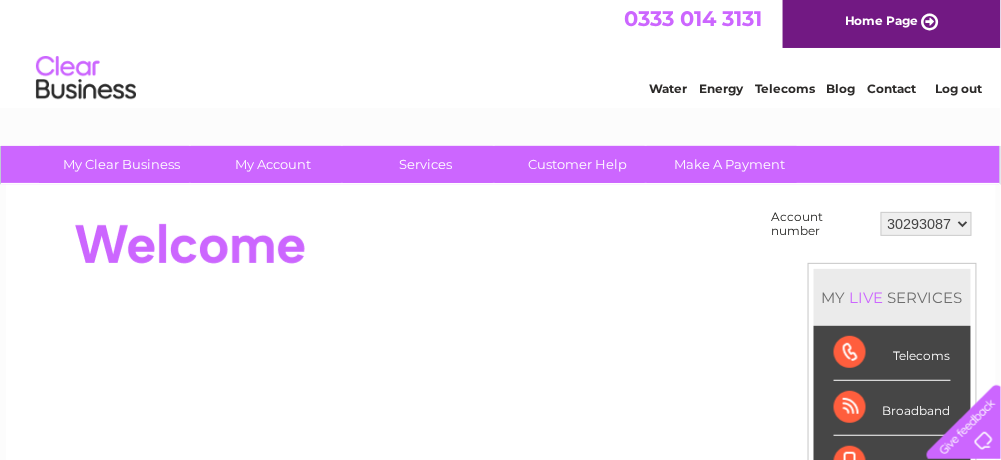 scroll, scrollTop: 0, scrollLeft: 0, axis: both 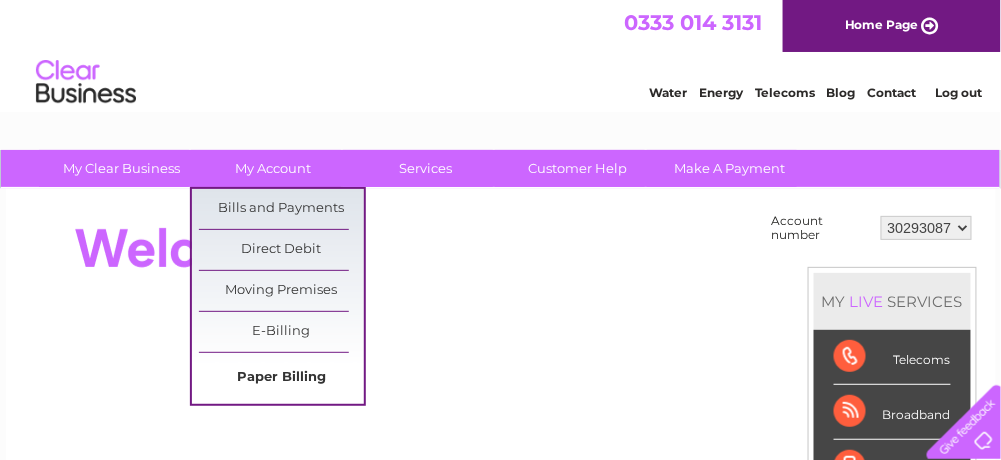 click on "Paper Billing" at bounding box center (281, 378) 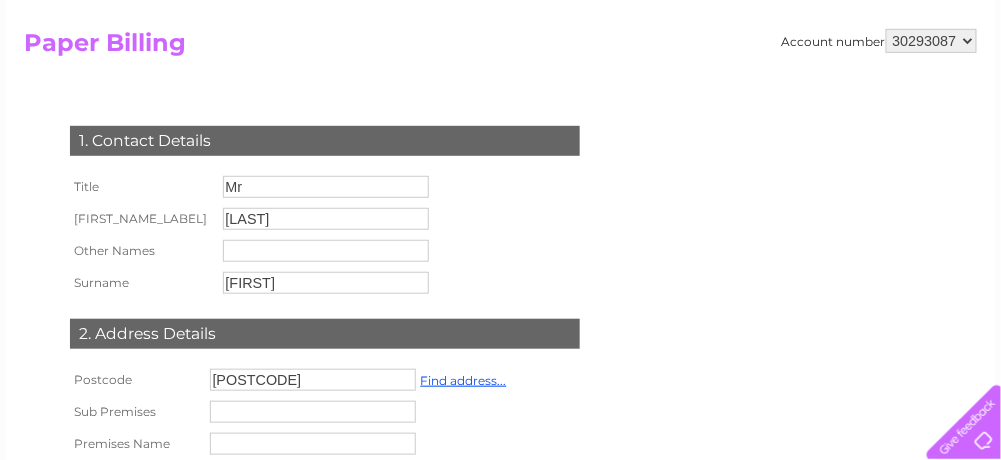 scroll, scrollTop: 300, scrollLeft: 0, axis: vertical 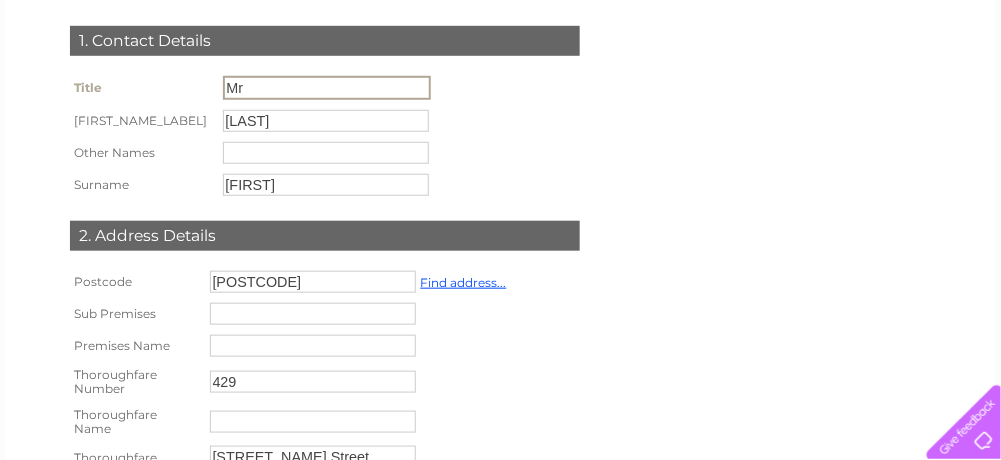 drag, startPoint x: 240, startPoint y: 87, endPoint x: 184, endPoint y: 83, distance: 56.142673 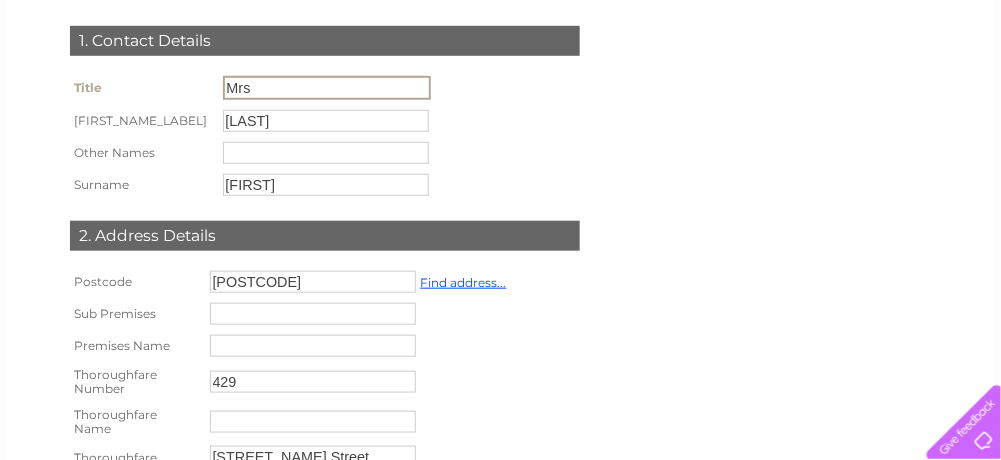 type on "Mrs" 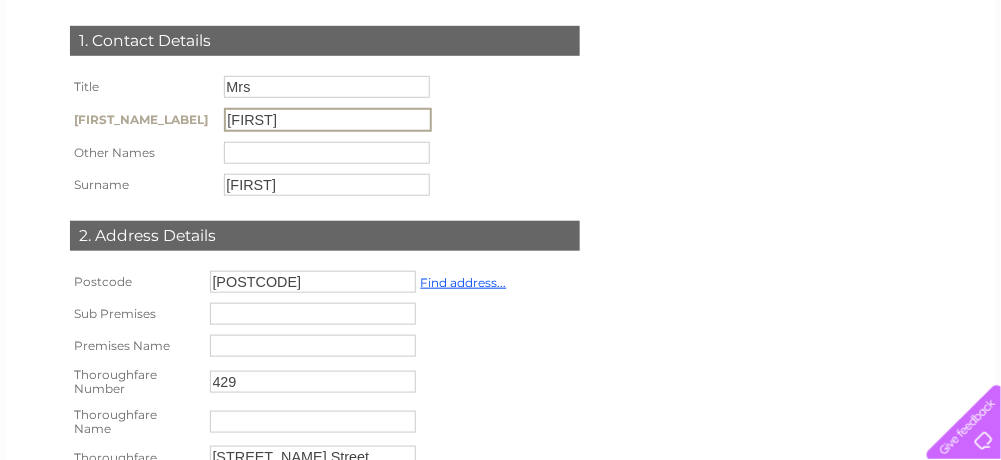 type on "Karen" 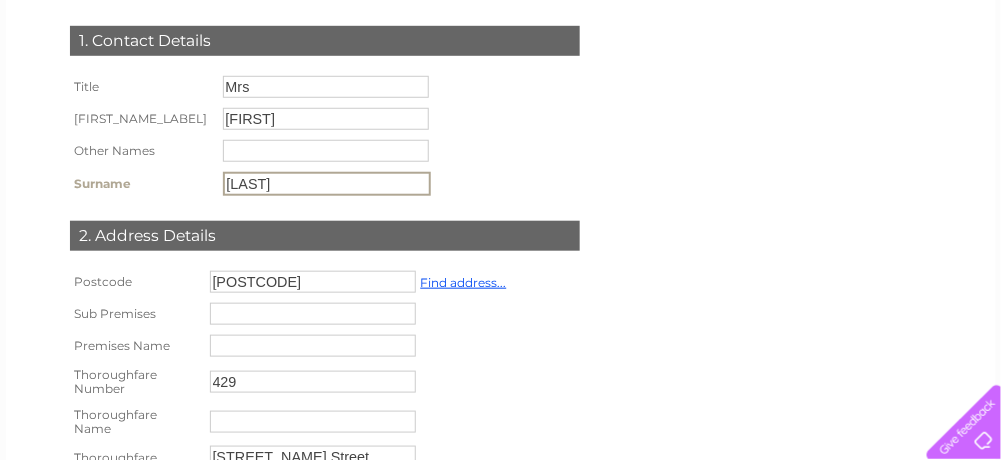 type on "Farquharson" 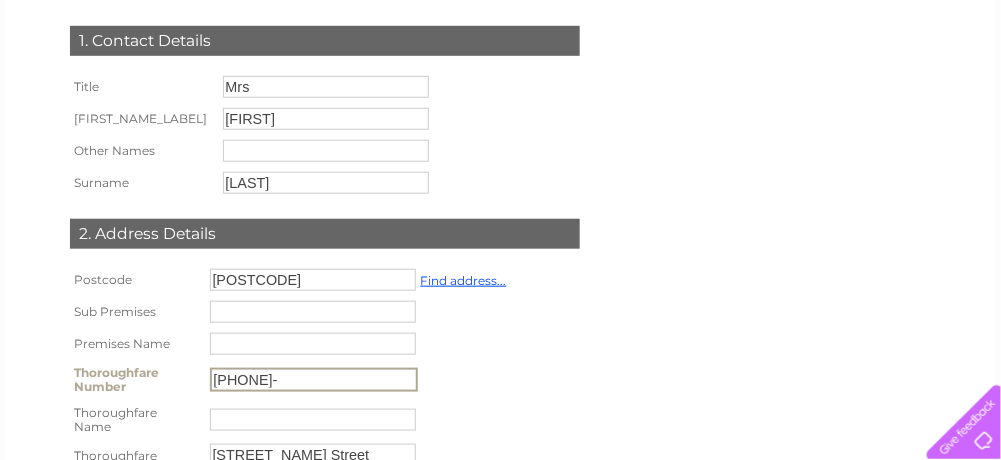 type on "429-431" 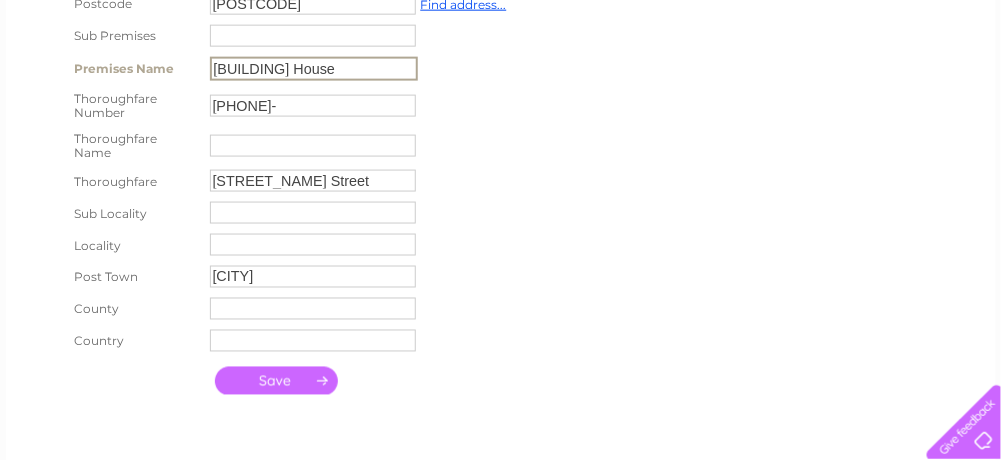 scroll, scrollTop: 600, scrollLeft: 0, axis: vertical 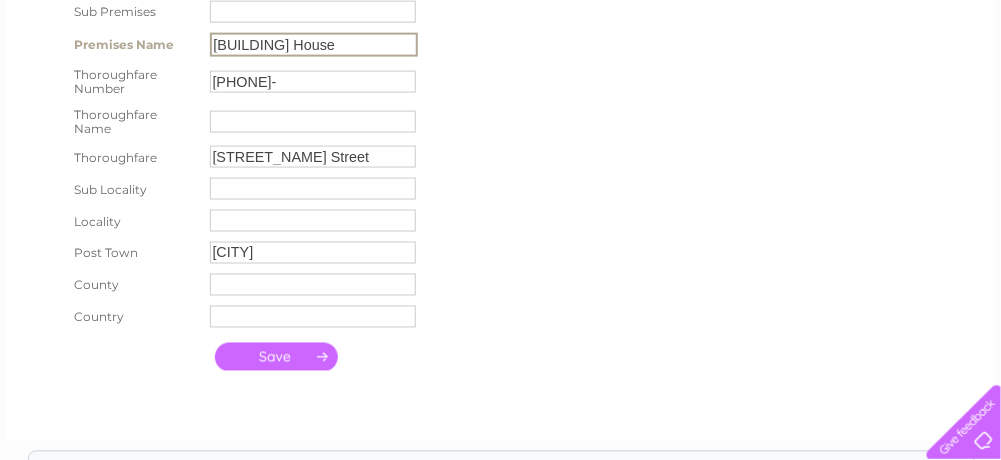 type on "Capitol House" 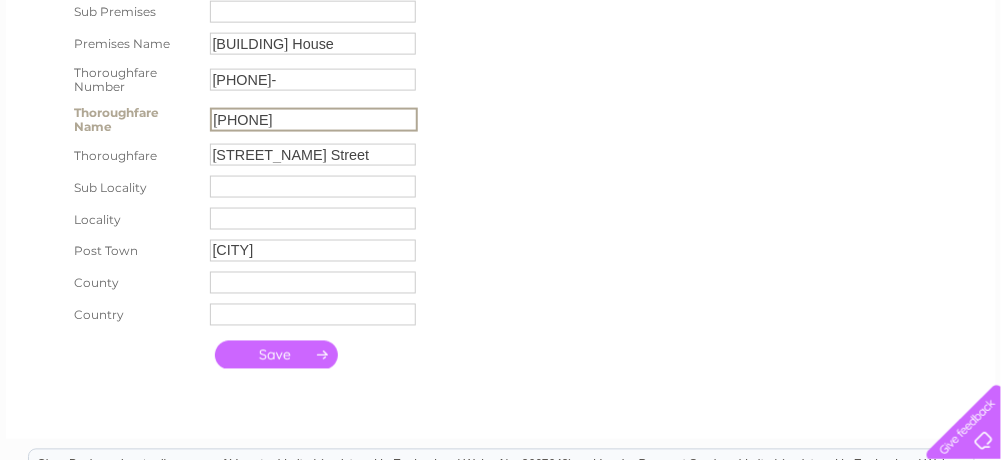 type on "01224628300" 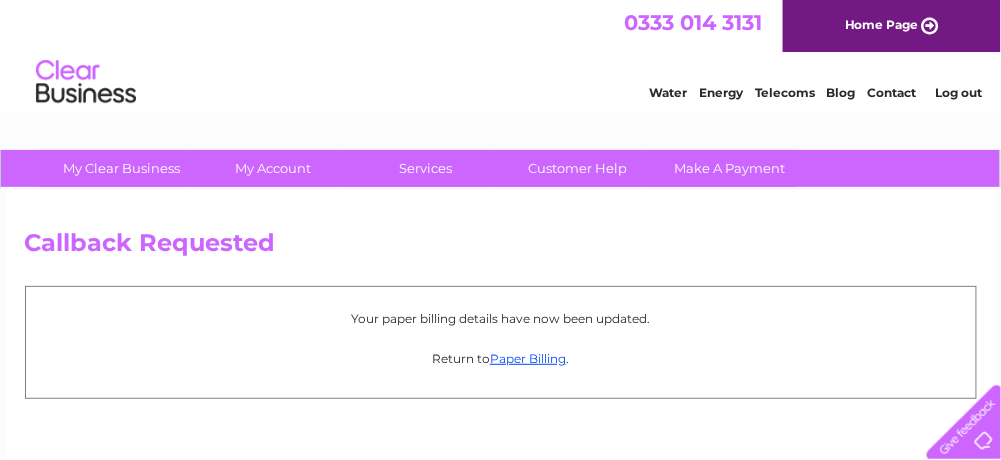 scroll, scrollTop: 0, scrollLeft: 0, axis: both 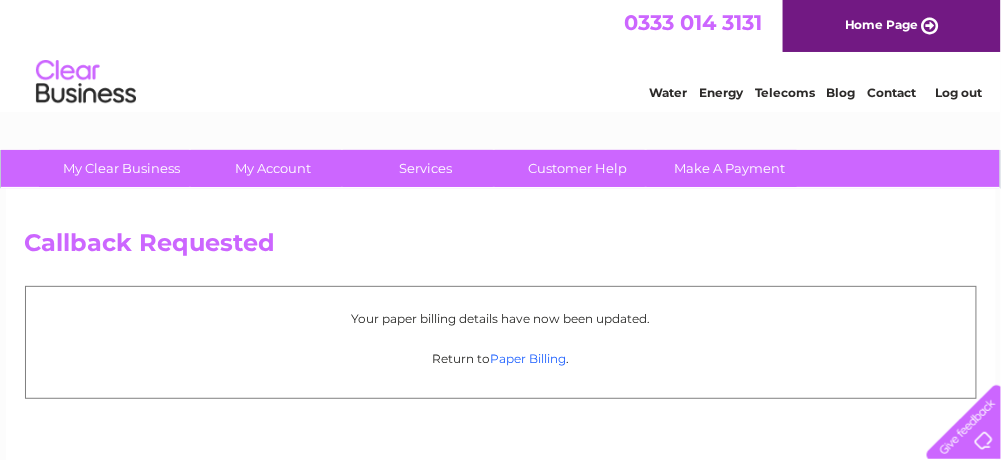 click on "Paper Billing" at bounding box center [528, 358] 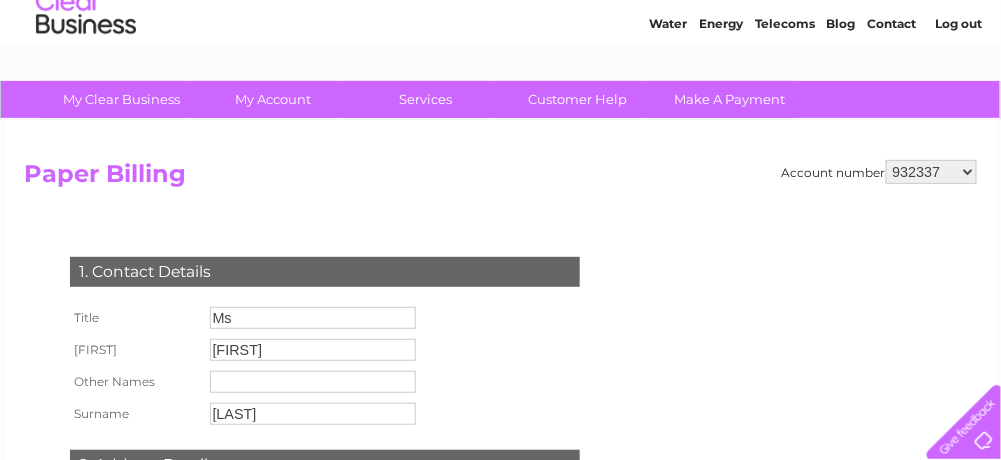scroll, scrollTop: 0, scrollLeft: 0, axis: both 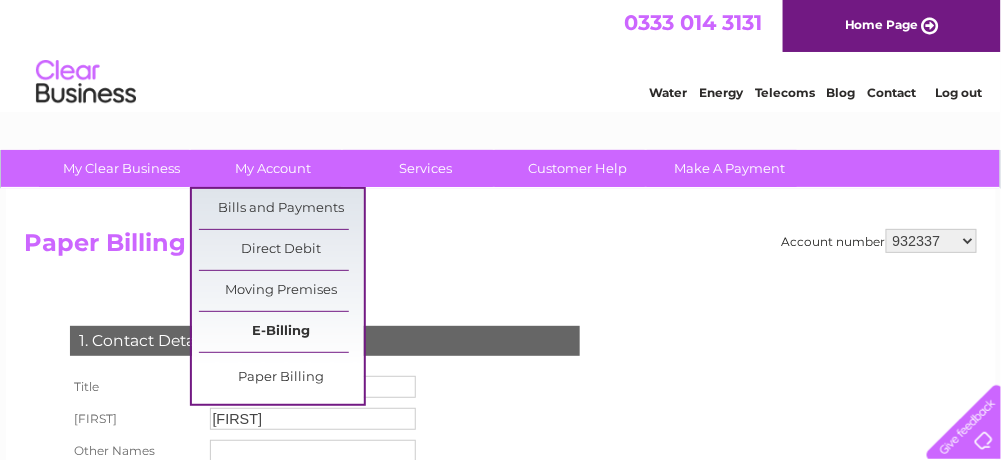 click on "E-Billing" at bounding box center (281, 332) 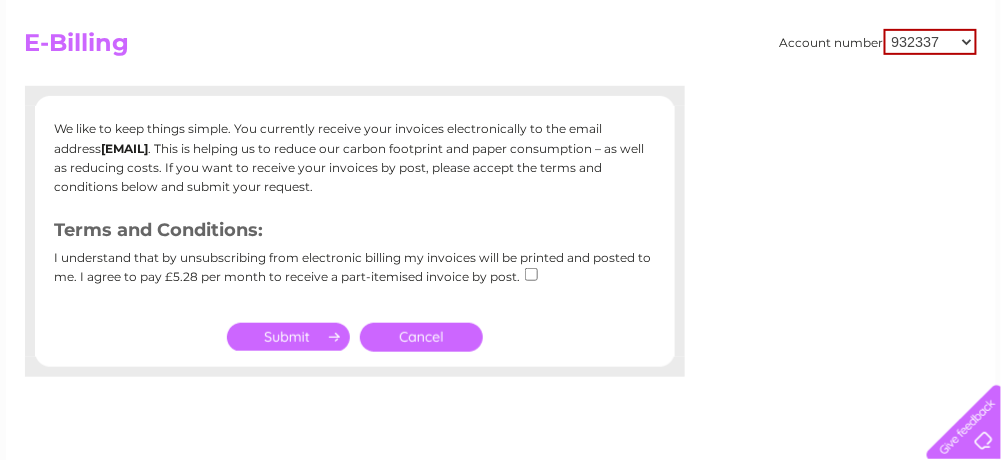 scroll, scrollTop: 0, scrollLeft: 0, axis: both 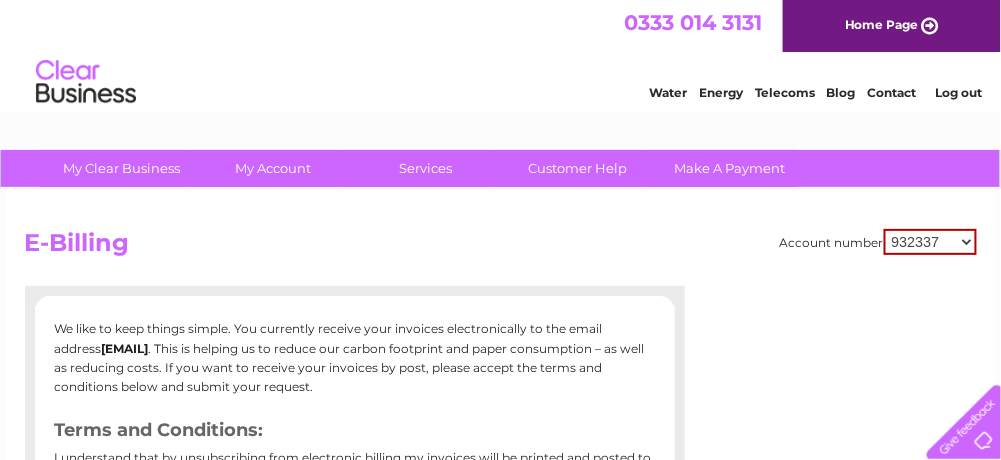 click on "932337
952419
954067
954068
954069
954070
30293087" at bounding box center [930, 242] 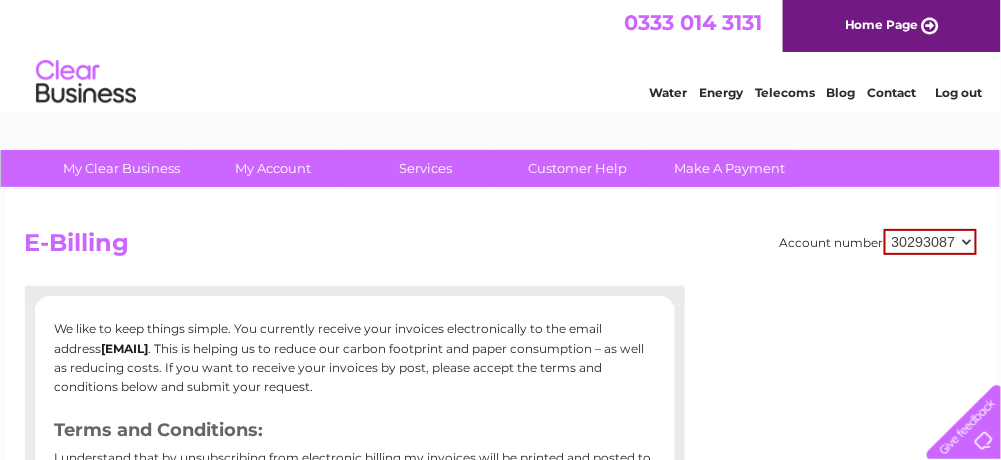 click on "932337
952419
954067
954068
954069
954070
30293087" at bounding box center (930, 242) 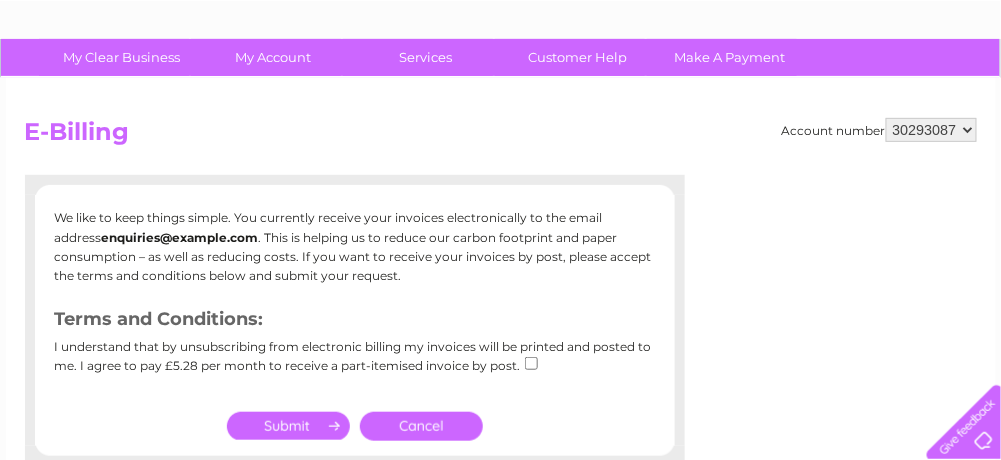 scroll, scrollTop: 100, scrollLeft: 0, axis: vertical 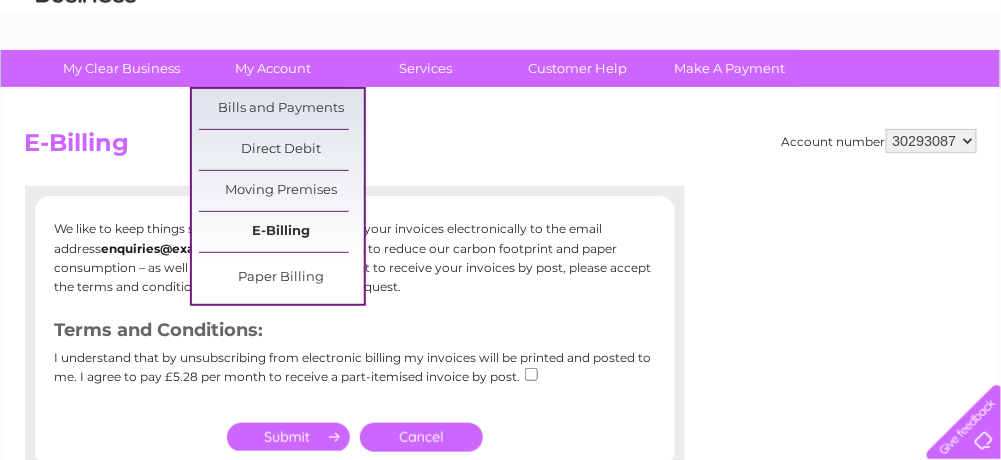 click on "E-Billing" at bounding box center [281, 232] 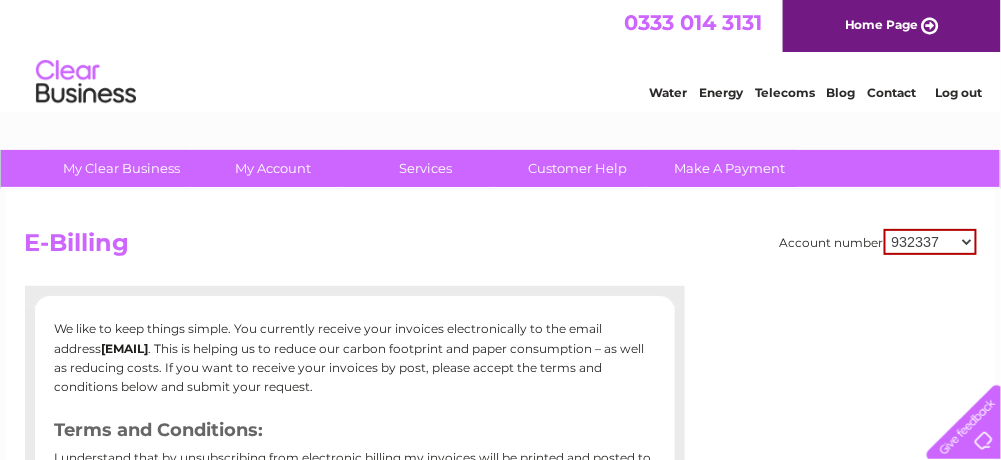 scroll, scrollTop: 0, scrollLeft: 0, axis: both 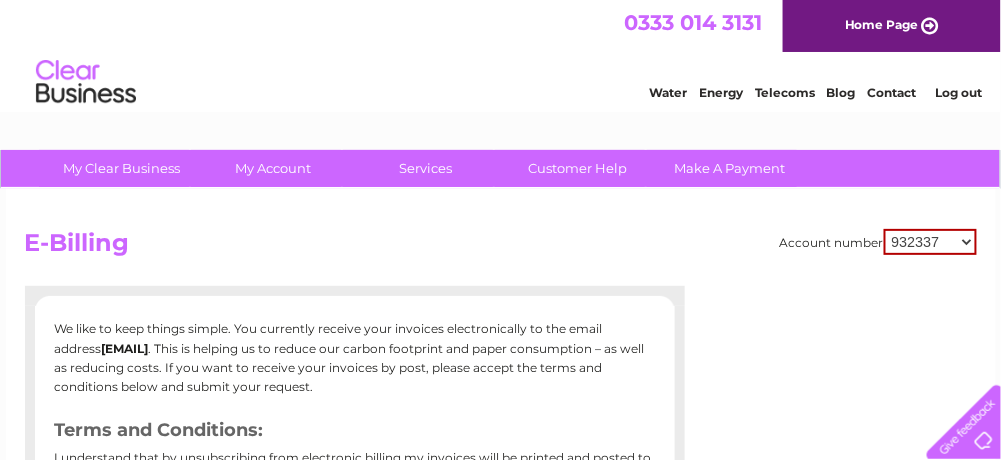 click on "932337
952419
954067
954068
954069
954070
30293087" at bounding box center [930, 242] 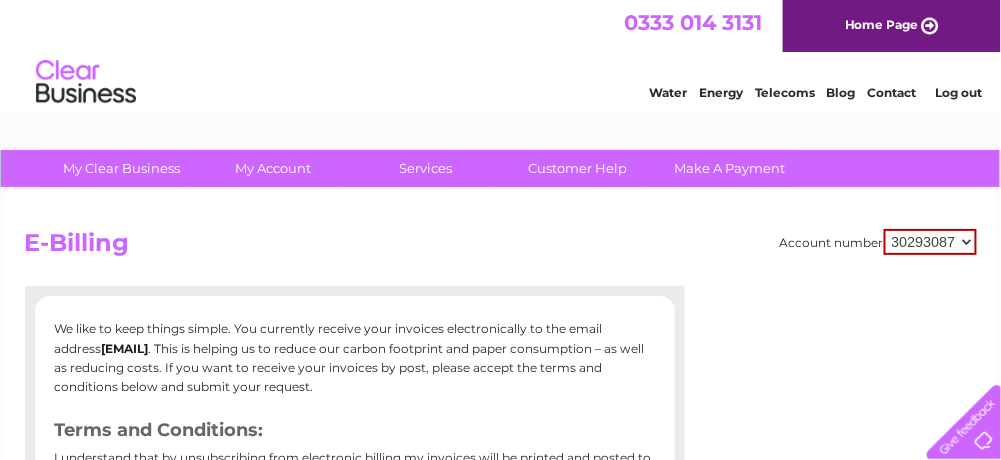 click on "932337
952419
954067
954068
954069
954070
30293087" at bounding box center [930, 242] 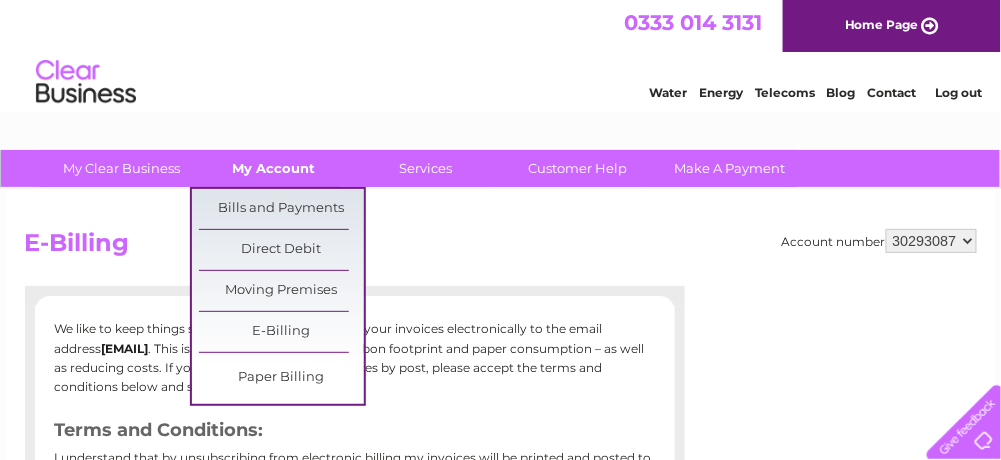 click on "My Account" at bounding box center (273, 168) 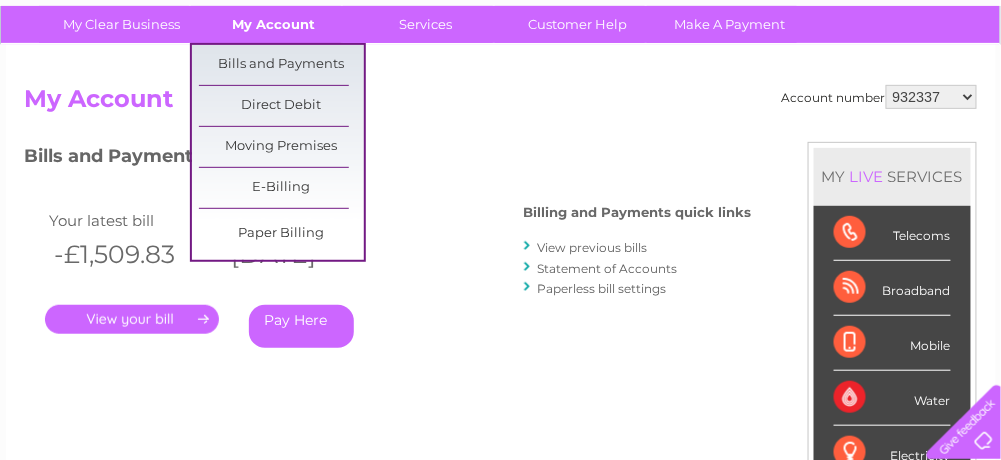 scroll, scrollTop: 200, scrollLeft: 0, axis: vertical 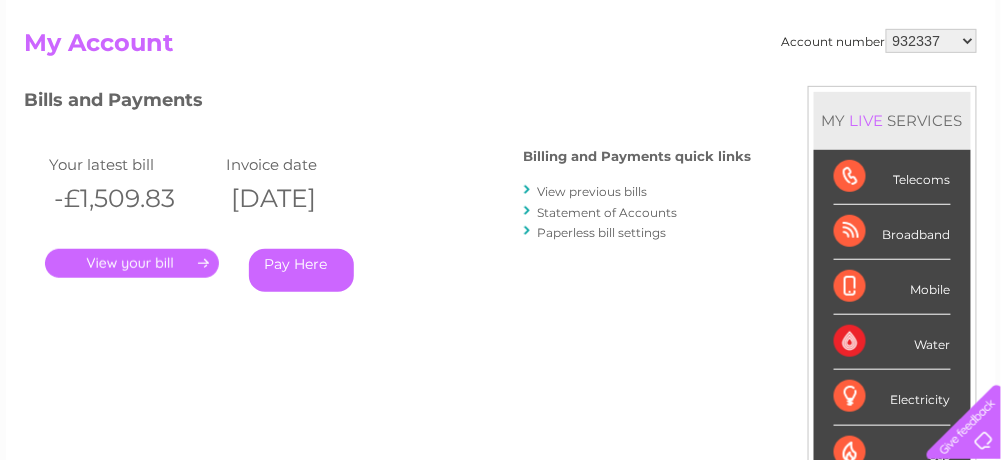 click on "932337
952419
954067
954068
954069
954070
30293087" at bounding box center [931, 41] 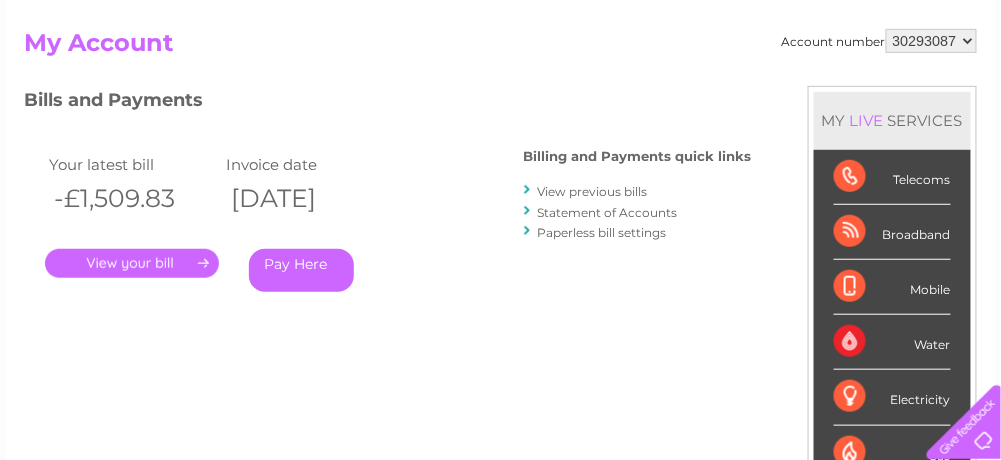 click on "932337
952419
954067
954068
954069
954070
30293087" at bounding box center [931, 41] 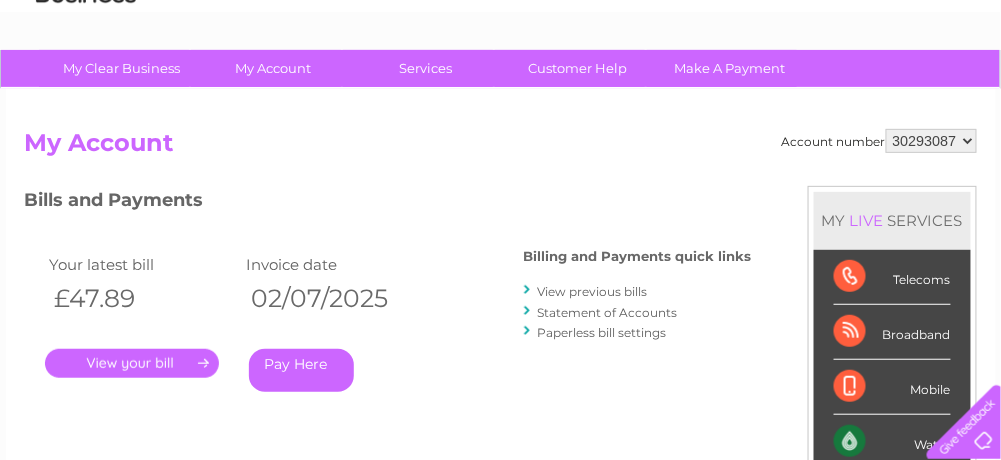 scroll, scrollTop: 200, scrollLeft: 0, axis: vertical 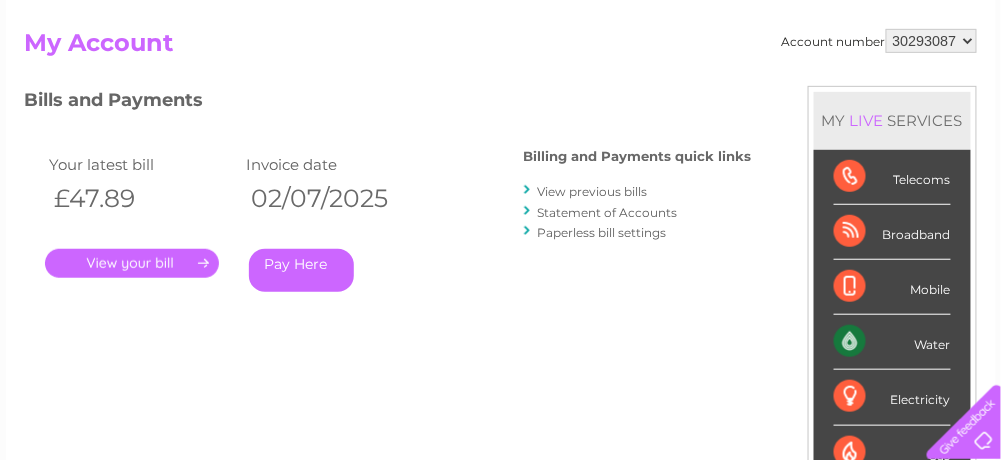 click on "Paperless bill settings" at bounding box center [602, 232] 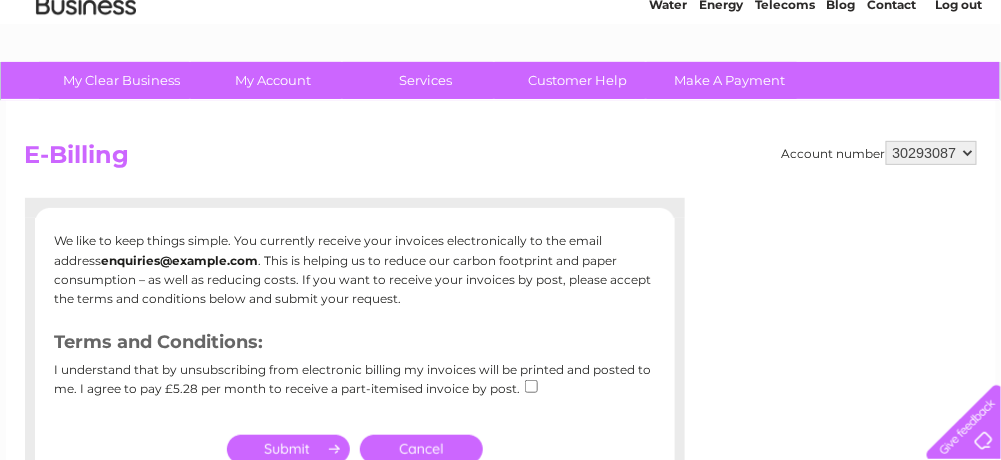 scroll, scrollTop: 0, scrollLeft: 0, axis: both 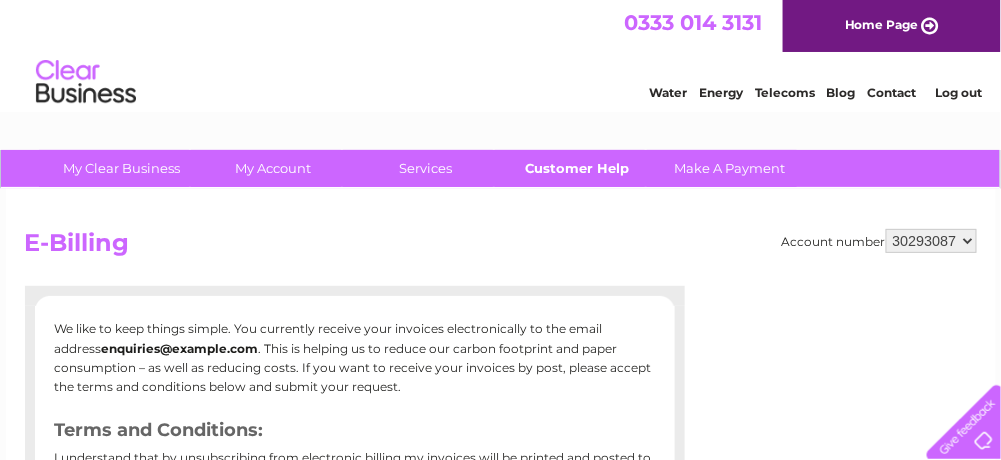 click on "Customer Help" at bounding box center [577, 168] 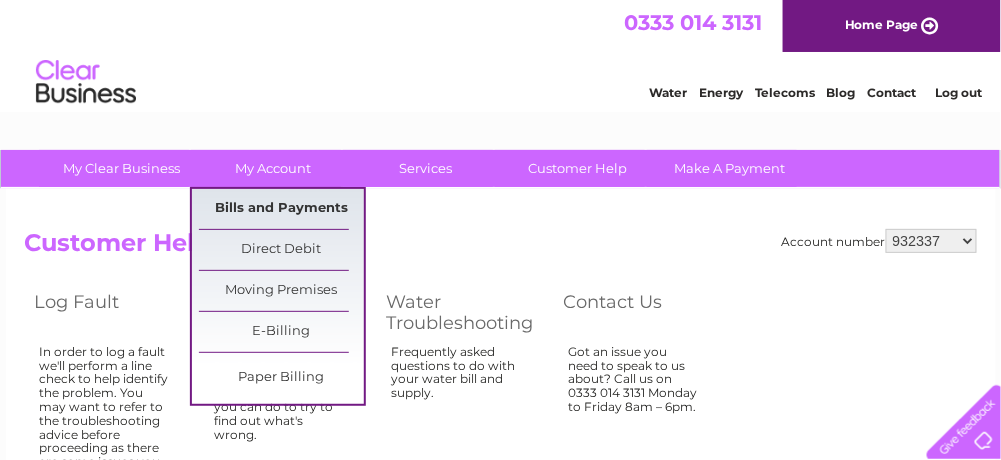 scroll, scrollTop: 100, scrollLeft: 0, axis: vertical 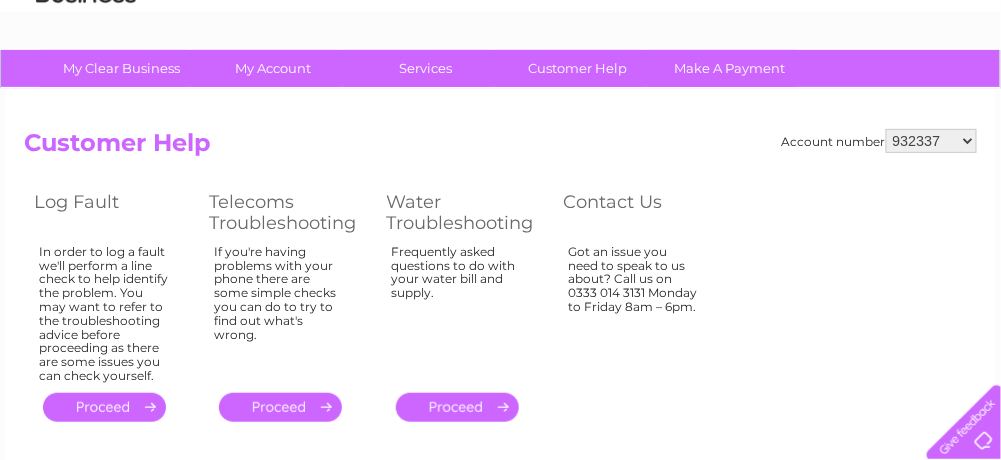 click on "932337
952419
954067
954068
954069
954070
30293087" at bounding box center [931, 141] 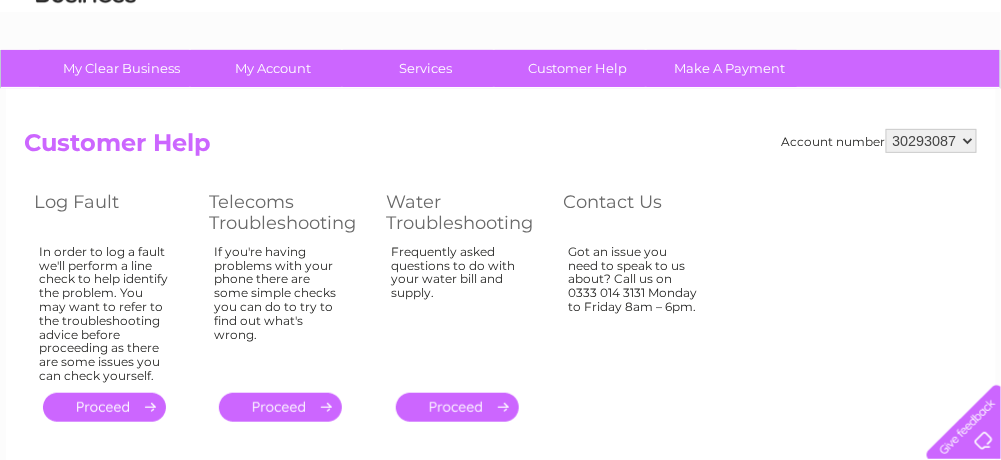 click on "932337
952419
954067
954068
954069
954070
30293087" at bounding box center (931, 141) 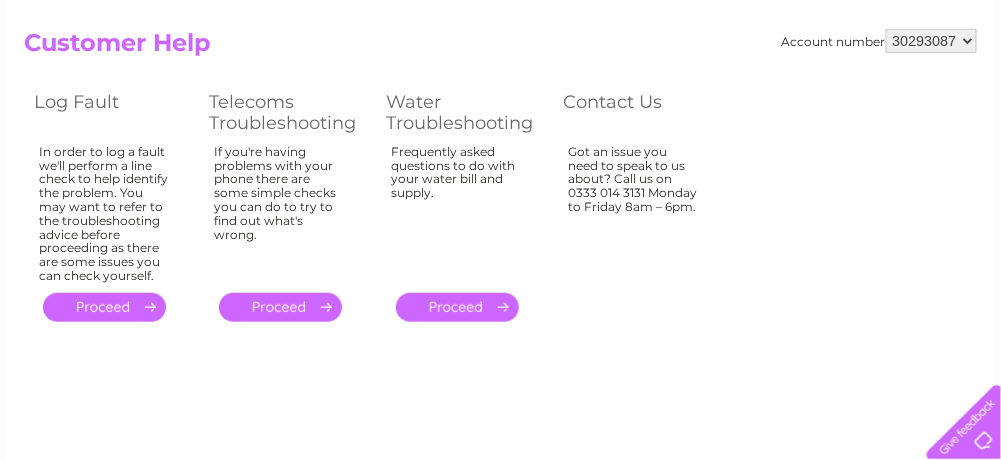 scroll, scrollTop: 100, scrollLeft: 0, axis: vertical 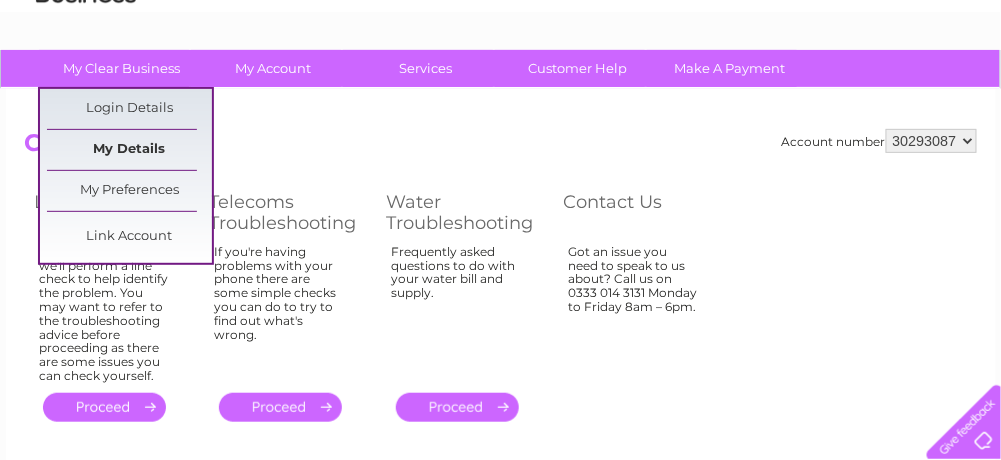 click on "My Details" at bounding box center (129, 150) 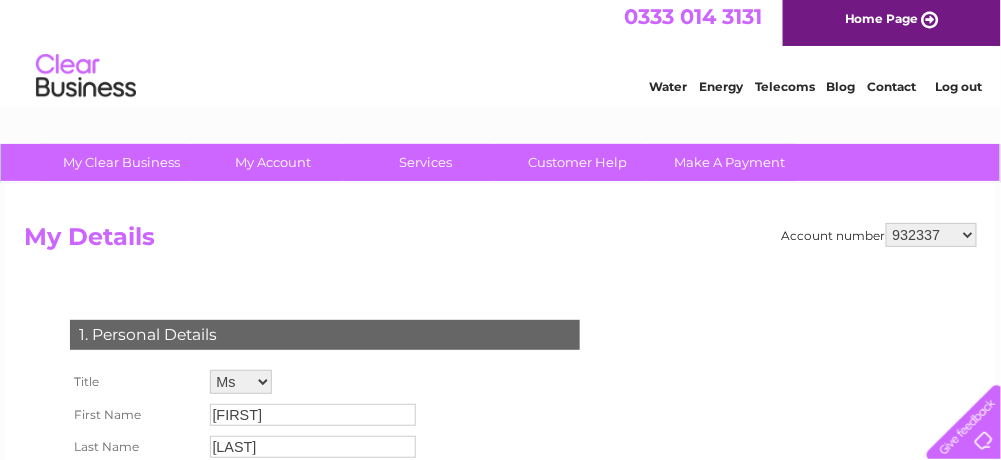 scroll, scrollTop: 0, scrollLeft: 0, axis: both 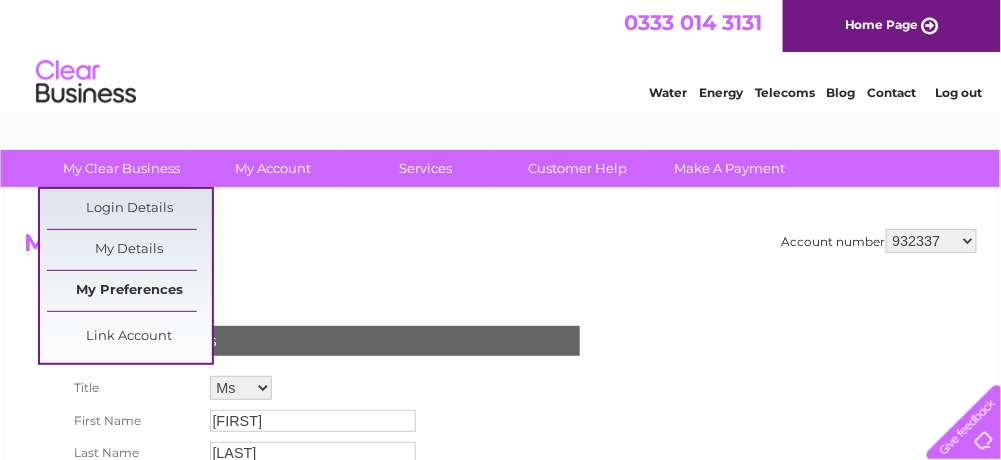 click on "My Preferences" at bounding box center [129, 291] 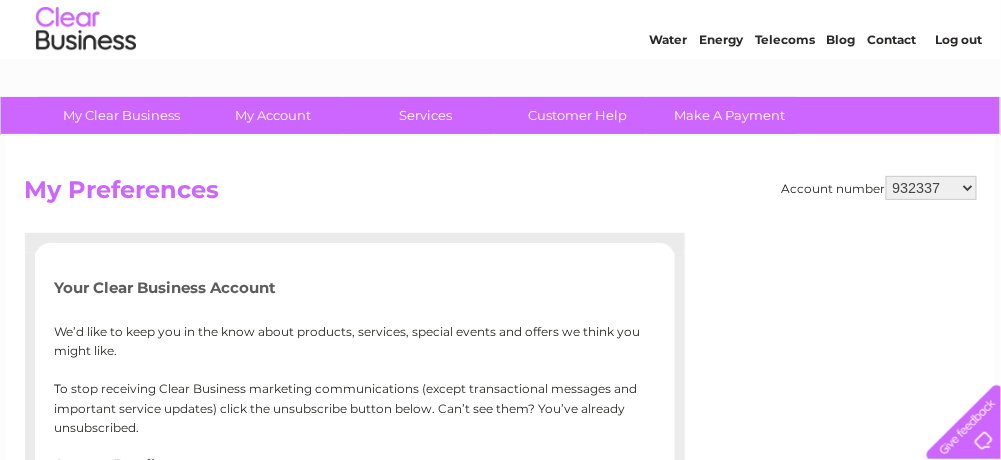 scroll, scrollTop: 0, scrollLeft: 0, axis: both 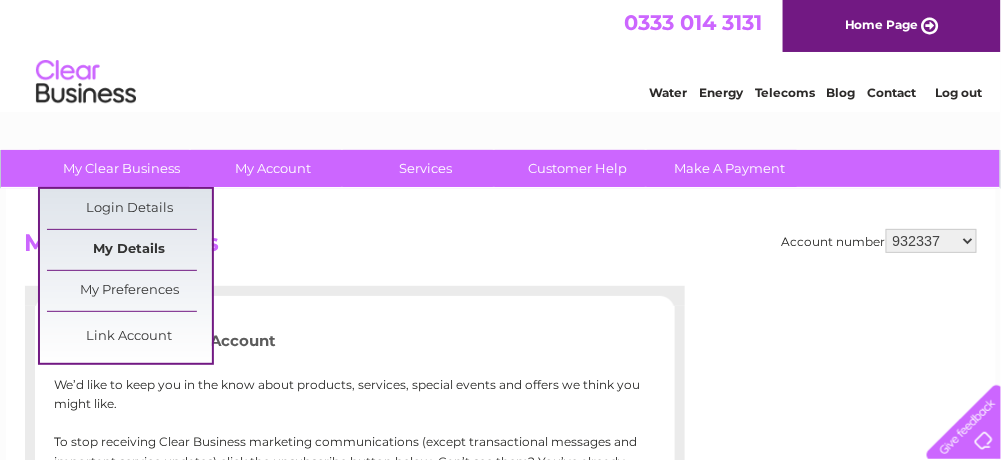 click on "My Details" at bounding box center [129, 250] 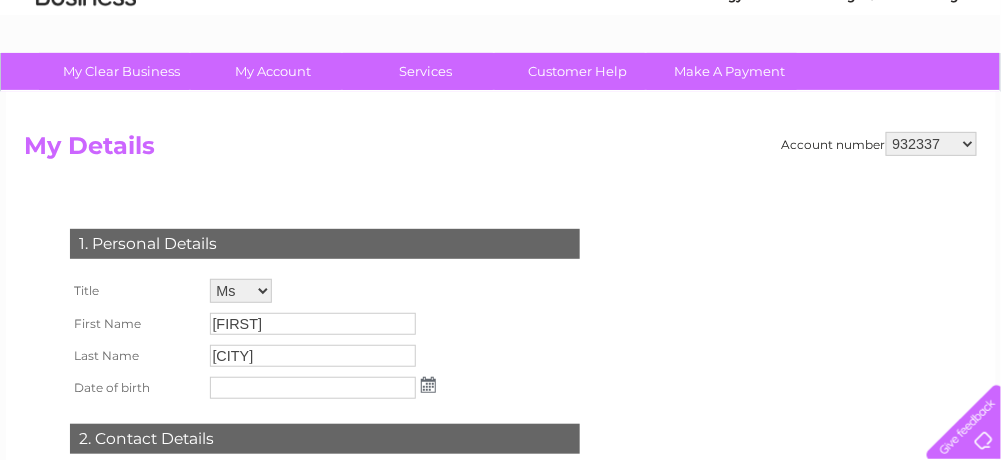 scroll, scrollTop: 0, scrollLeft: 0, axis: both 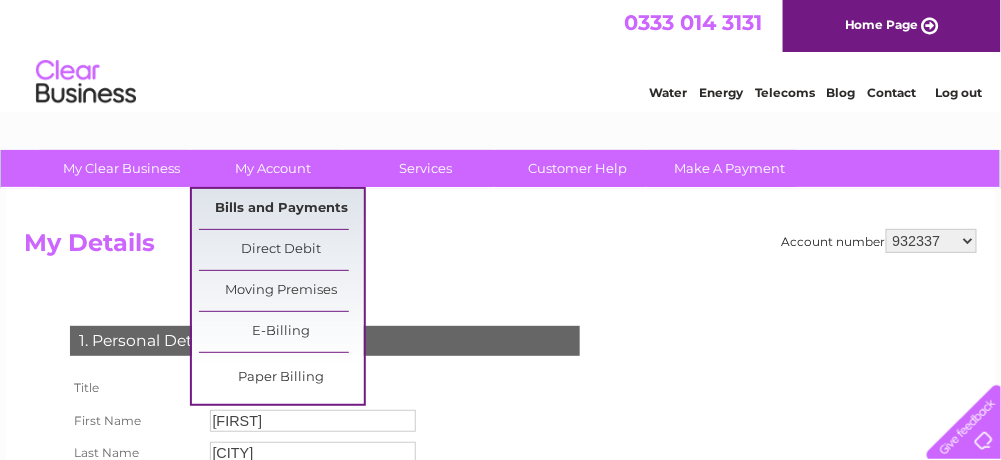 click on "Bills and Payments" at bounding box center (281, 209) 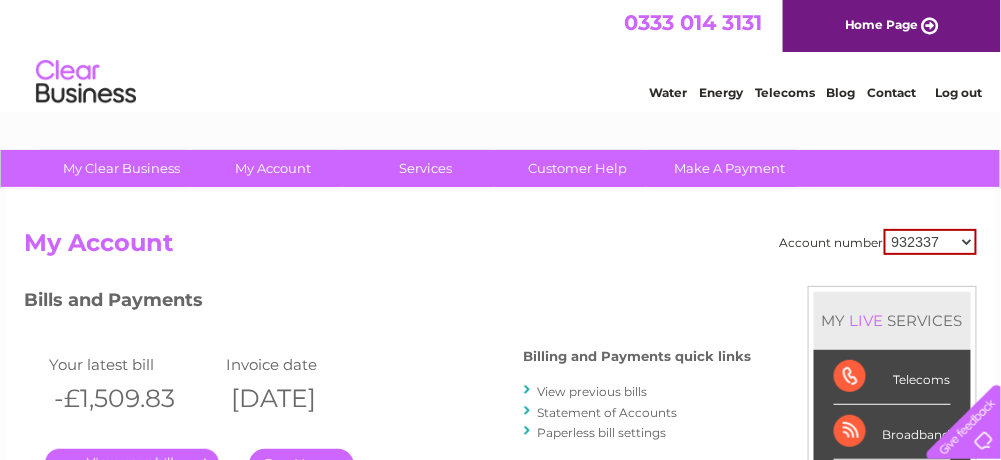 scroll, scrollTop: 0, scrollLeft: 0, axis: both 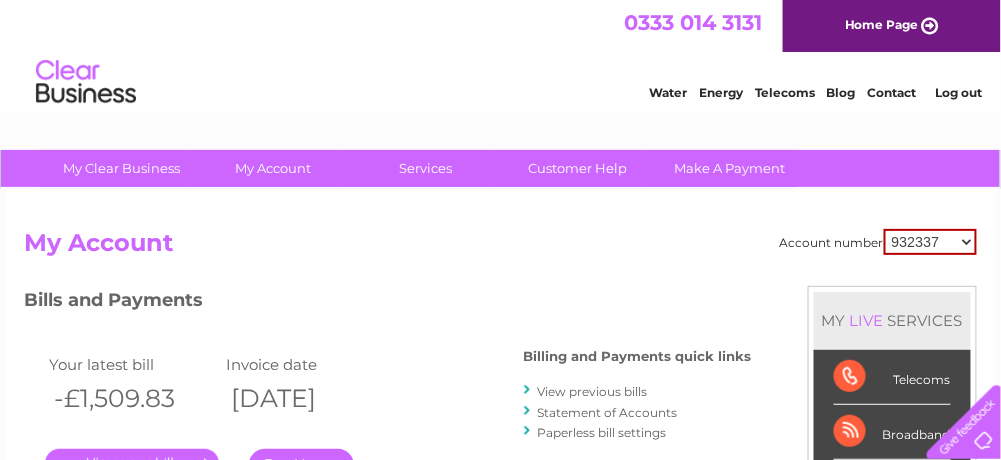 click on "932337
952419
954067
954068
954069
954070
30293087" at bounding box center (930, 242) 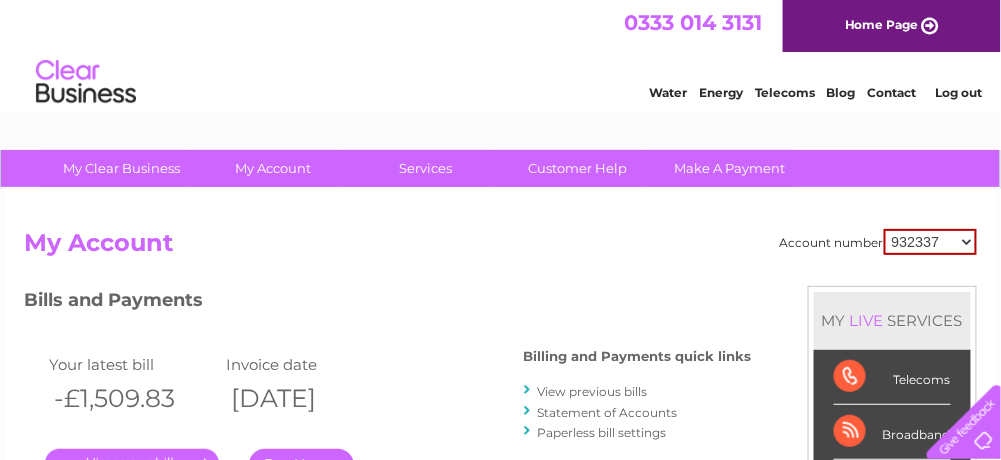 select on "30293087" 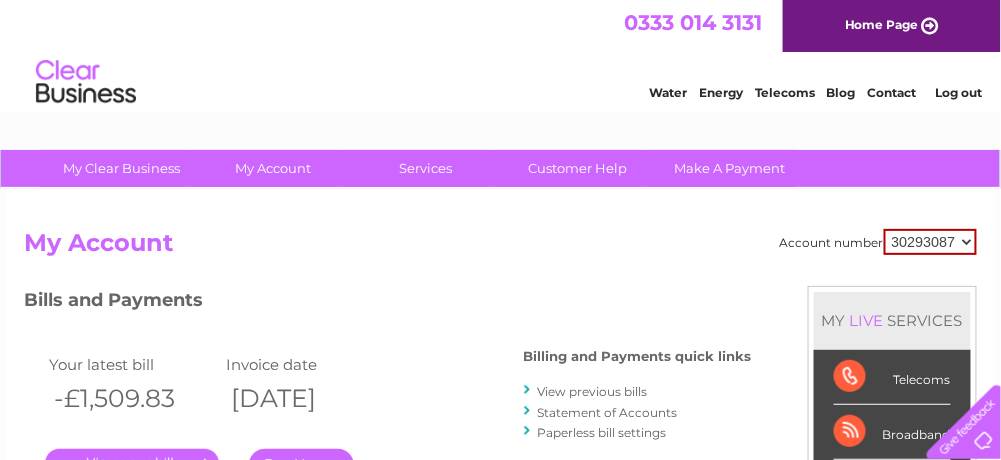 click on "932337
952419
954067
954068
954069
954070
30293087" at bounding box center (930, 242) 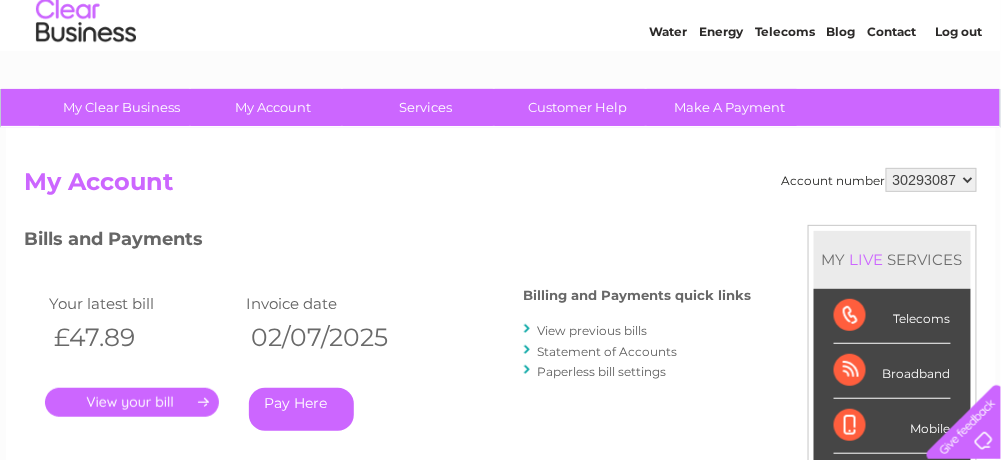 scroll, scrollTop: 100, scrollLeft: 0, axis: vertical 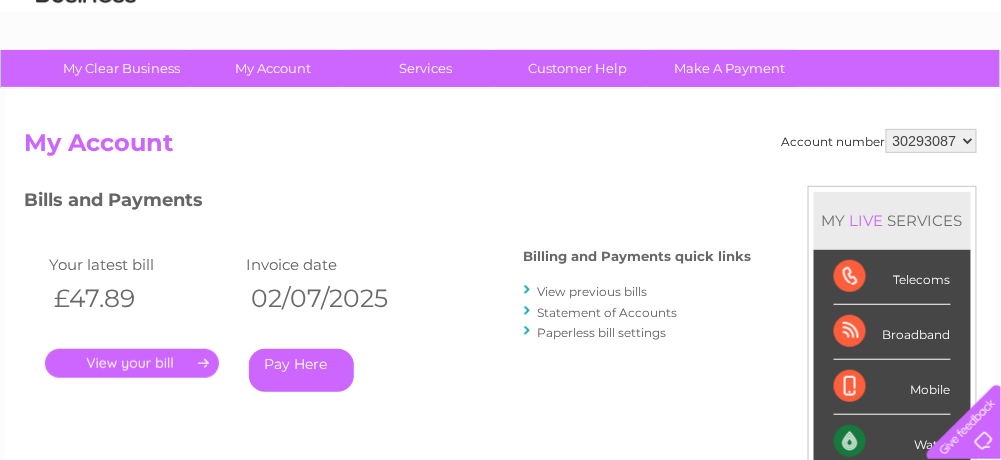 click on "." at bounding box center (132, 363) 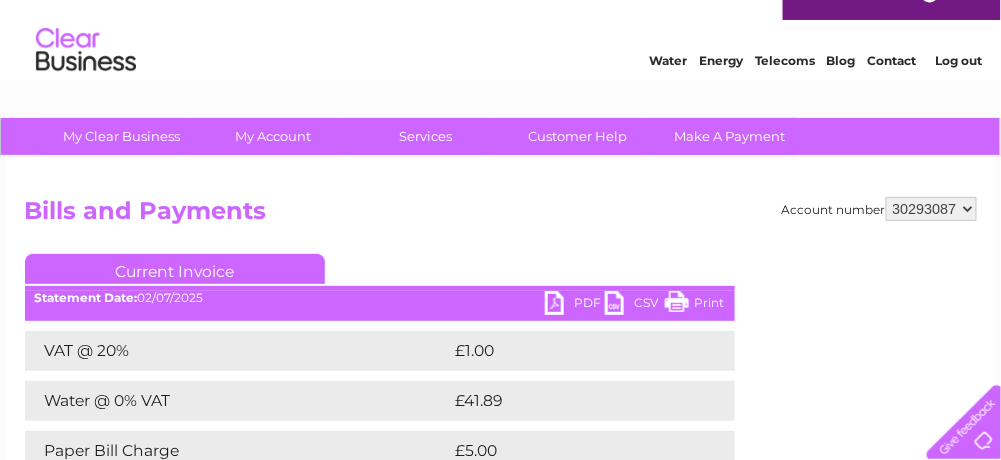 scroll, scrollTop: 0, scrollLeft: 0, axis: both 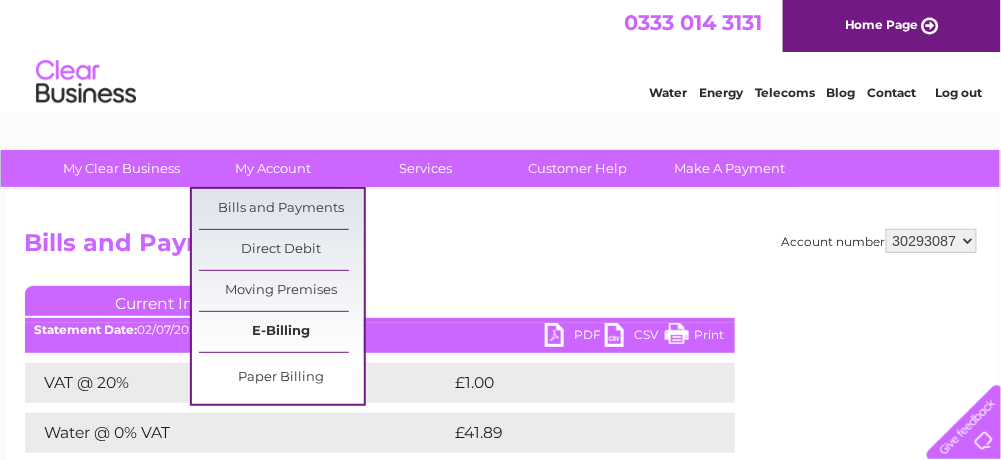click on "E-Billing" at bounding box center (281, 332) 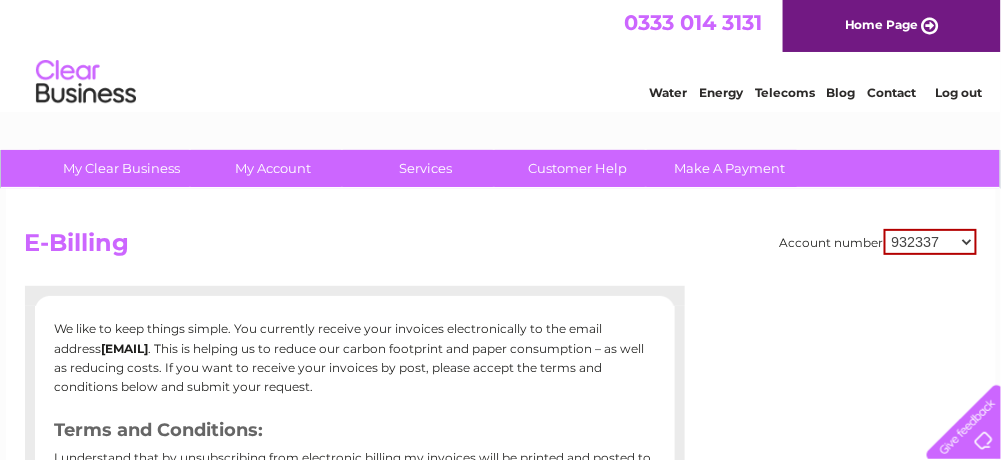 scroll, scrollTop: 0, scrollLeft: 0, axis: both 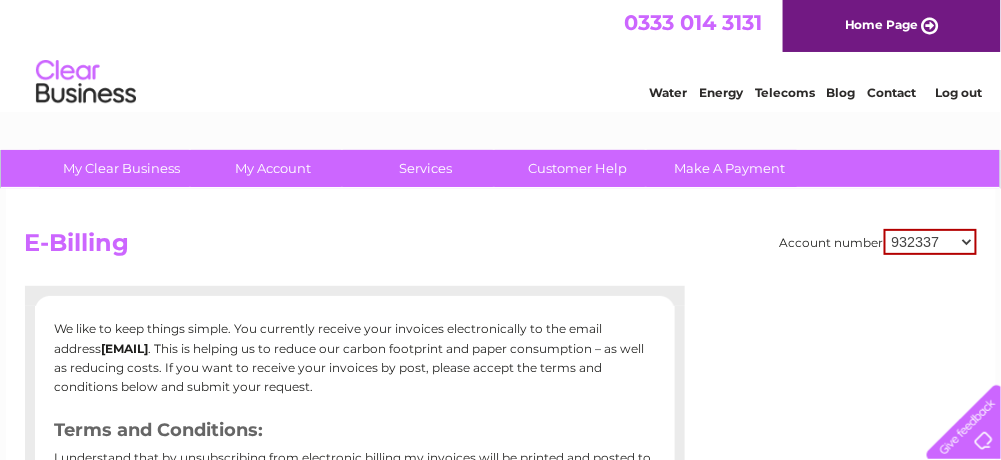 click on "932337
952419
954067
954068
954069
954070
30293087" at bounding box center [930, 242] 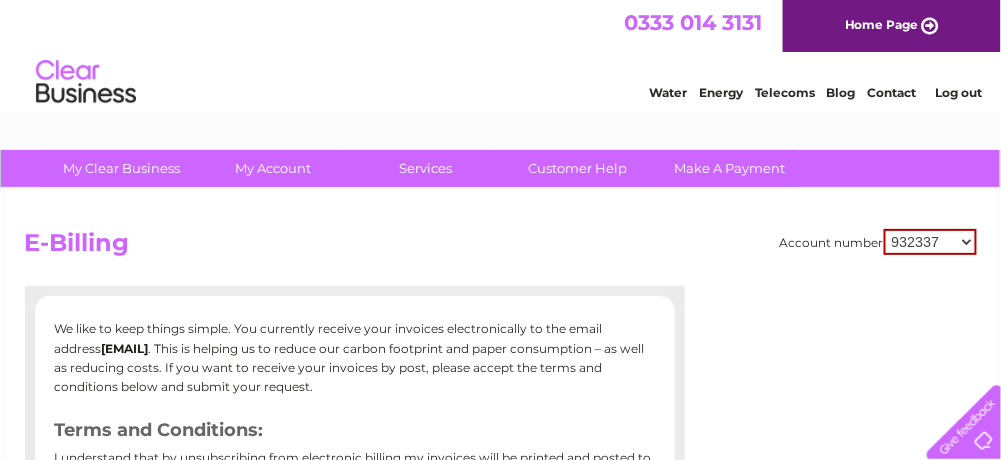 select on "30293087" 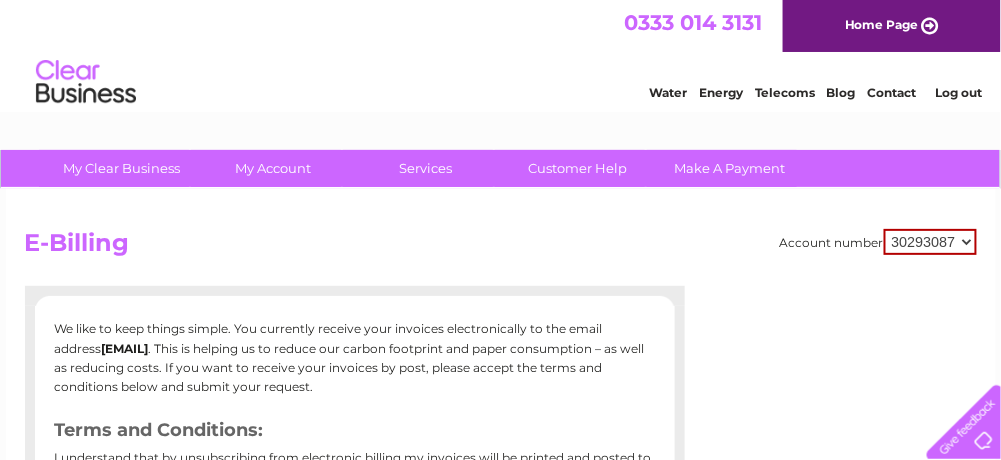 click on "932337
952419
954067
954068
954069
954070
30293087" at bounding box center [930, 242] 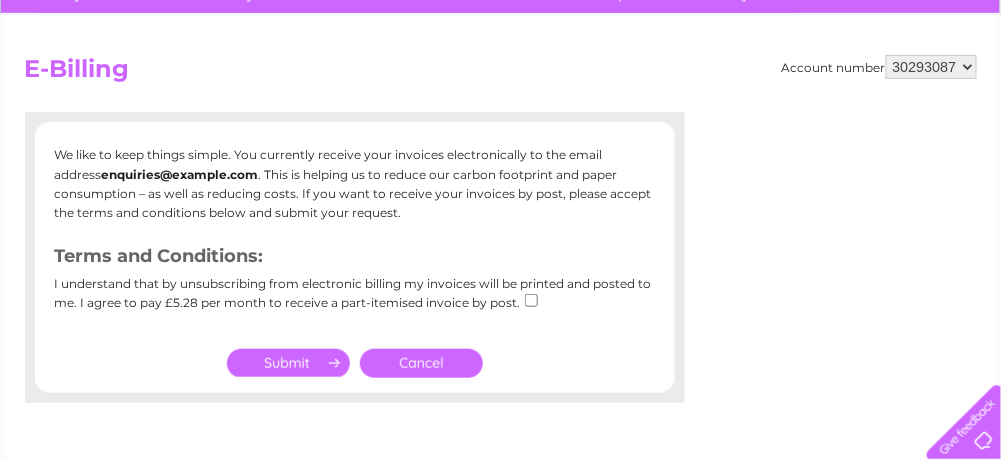 scroll, scrollTop: 200, scrollLeft: 0, axis: vertical 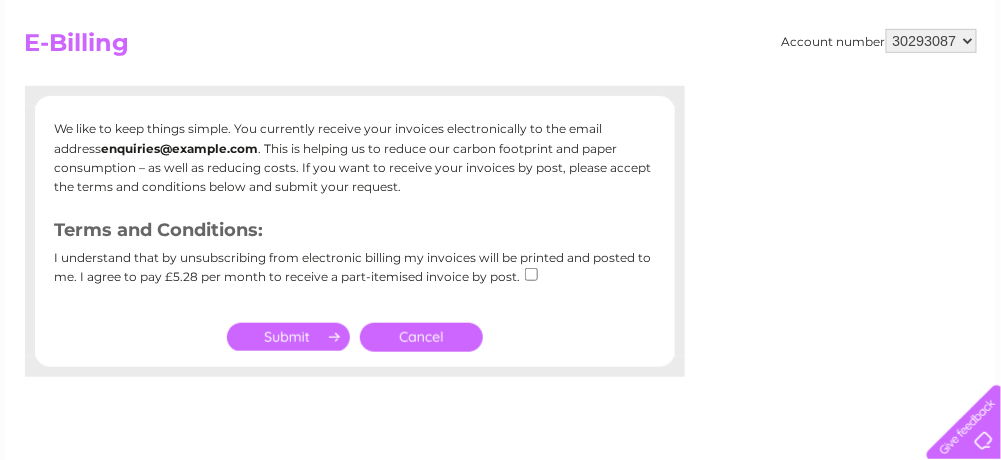 click on "Cancel" at bounding box center (421, 337) 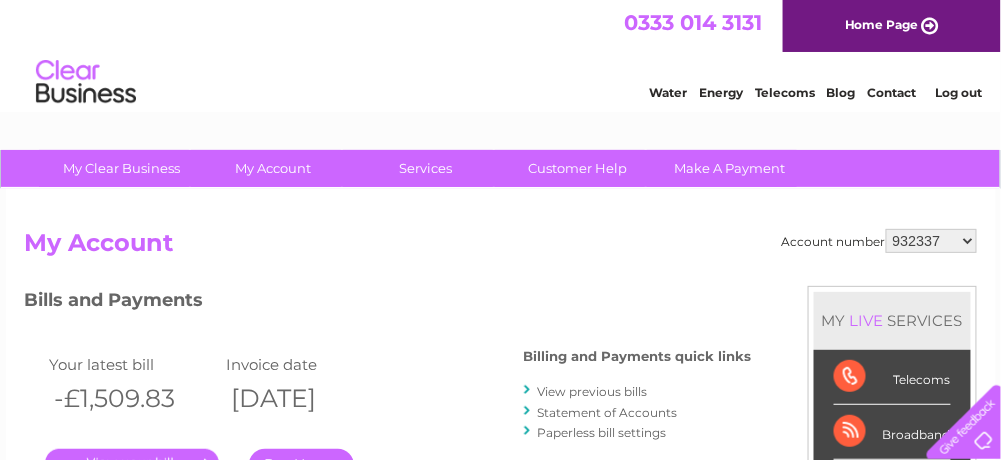 scroll, scrollTop: 0, scrollLeft: 0, axis: both 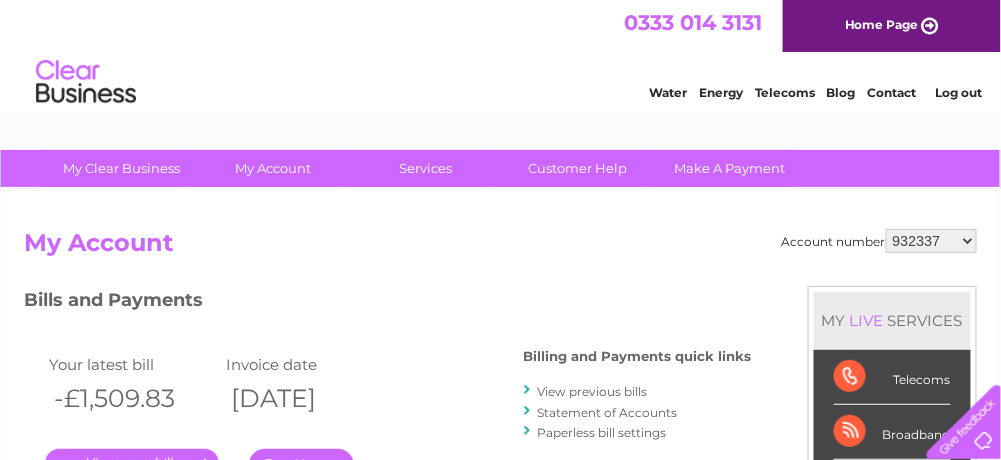 click on "932337
952419
954067
954068
954069
954070
30293087" at bounding box center [931, 241] 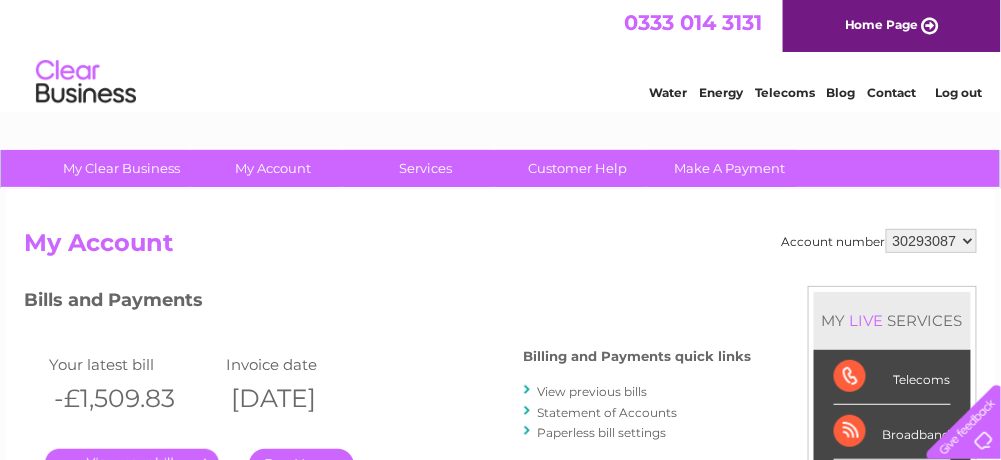 click on "932337
952419
954067
954068
954069
954070
30293087" at bounding box center (931, 241) 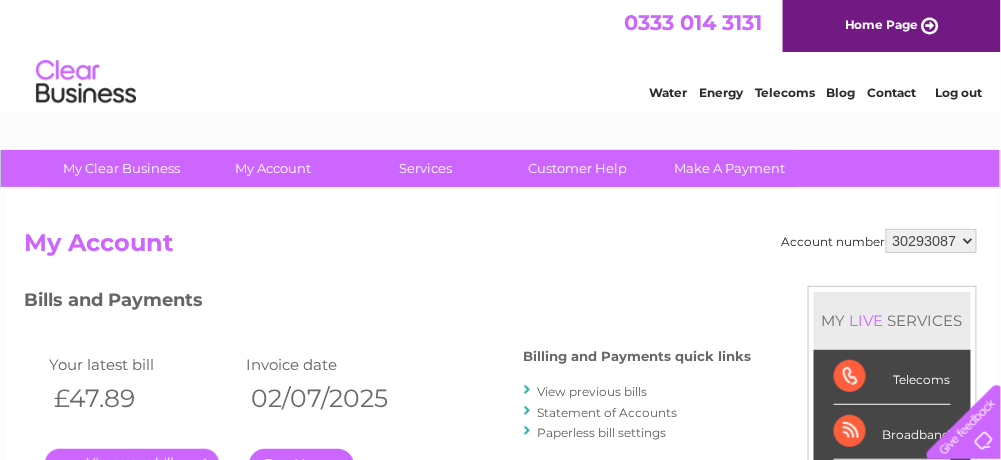 scroll, scrollTop: 0, scrollLeft: 0, axis: both 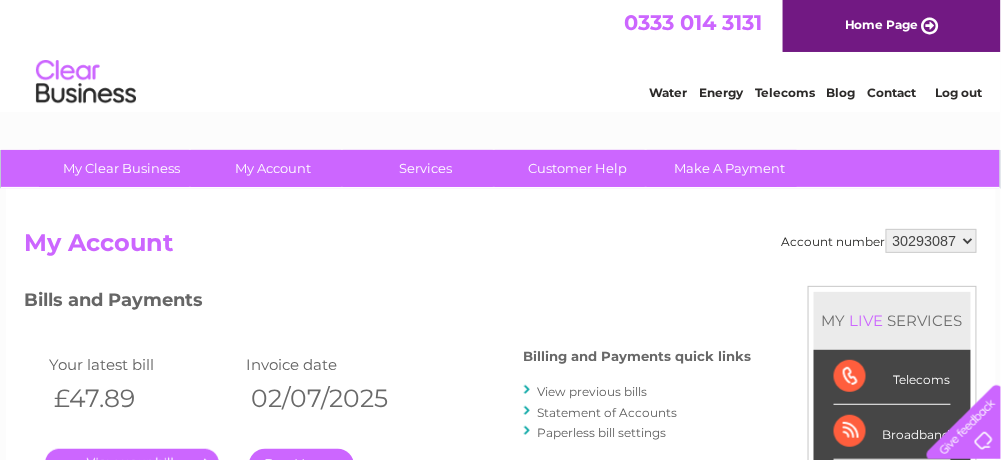 click on "Contact" at bounding box center (892, 92) 